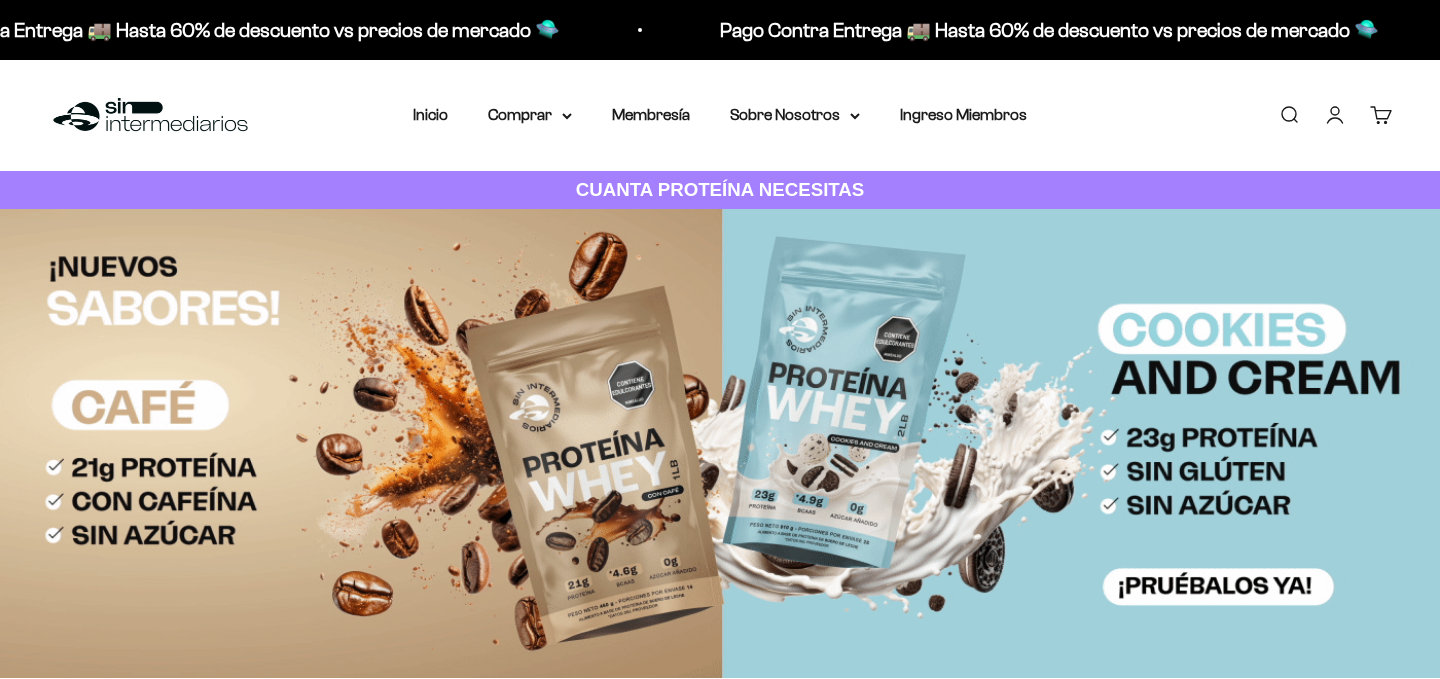 scroll, scrollTop: 0, scrollLeft: 0, axis: both 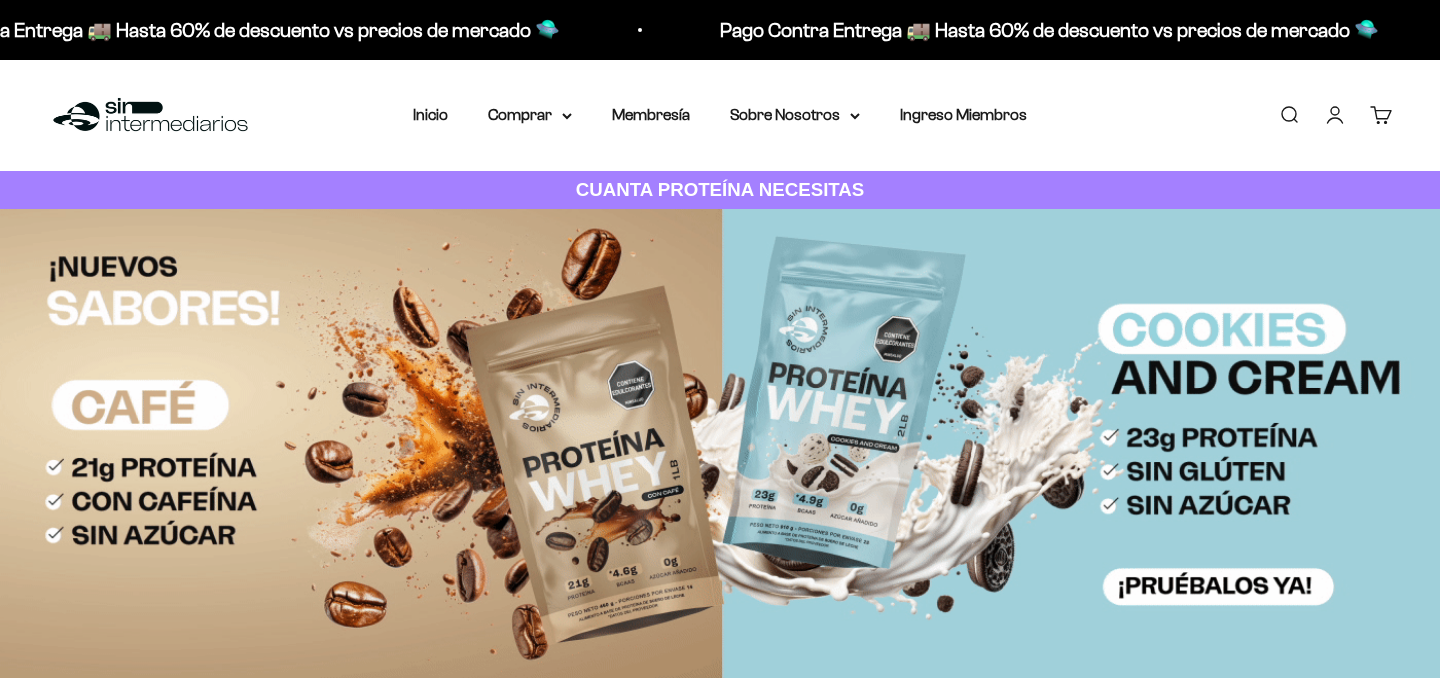click at bounding box center [720, 443] 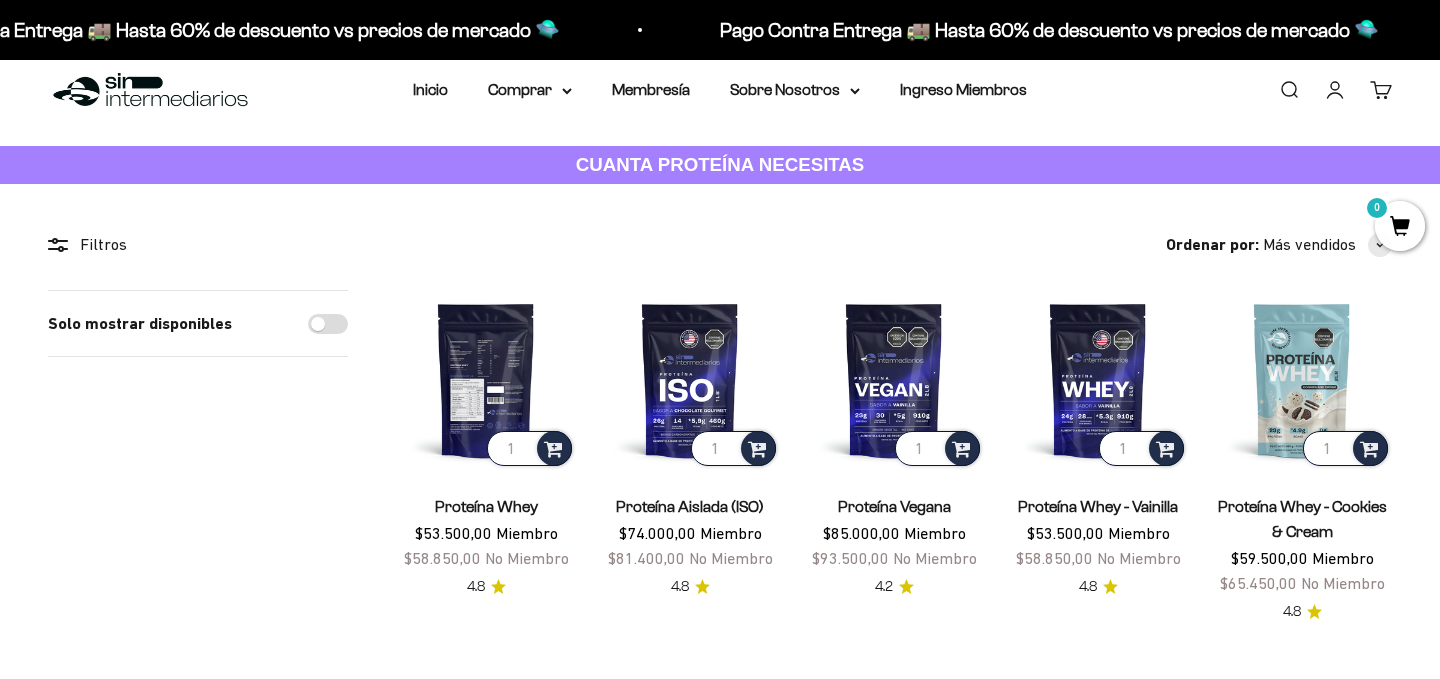 scroll, scrollTop: 27, scrollLeft: 0, axis: vertical 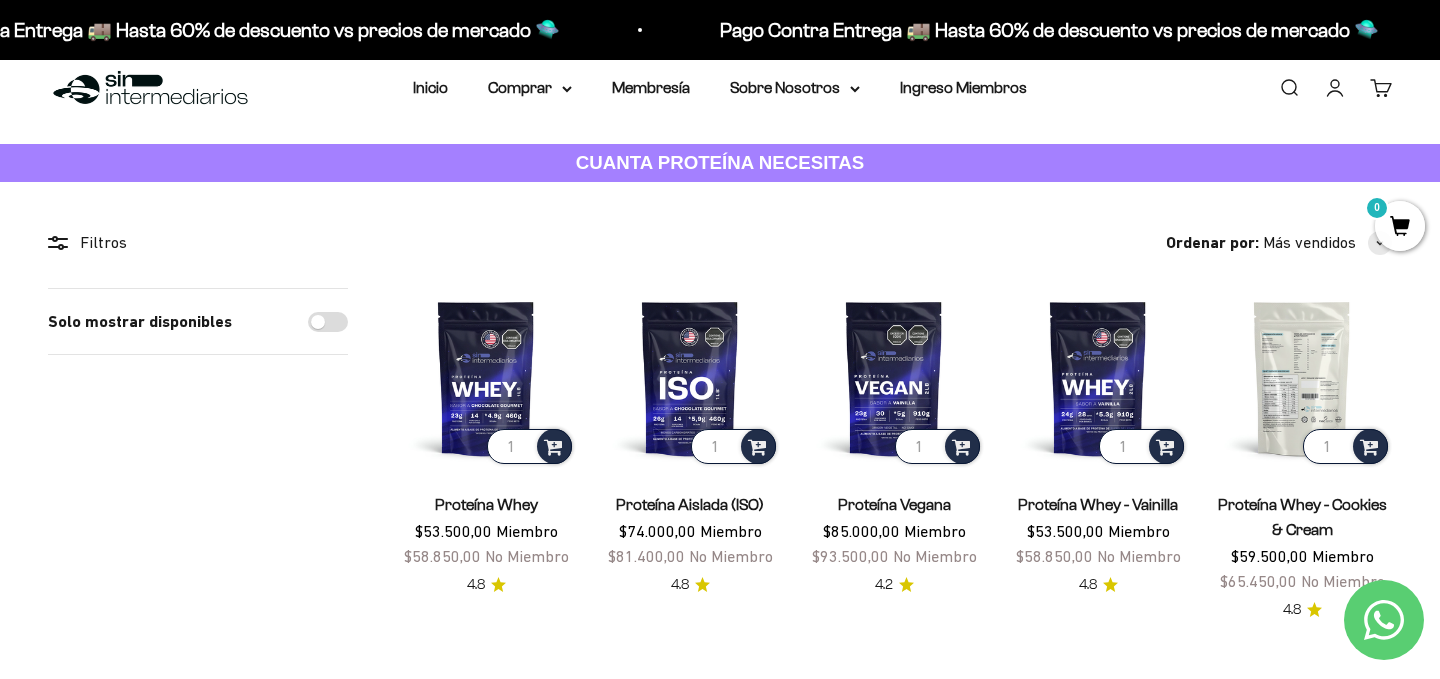 click at bounding box center (1302, 378) 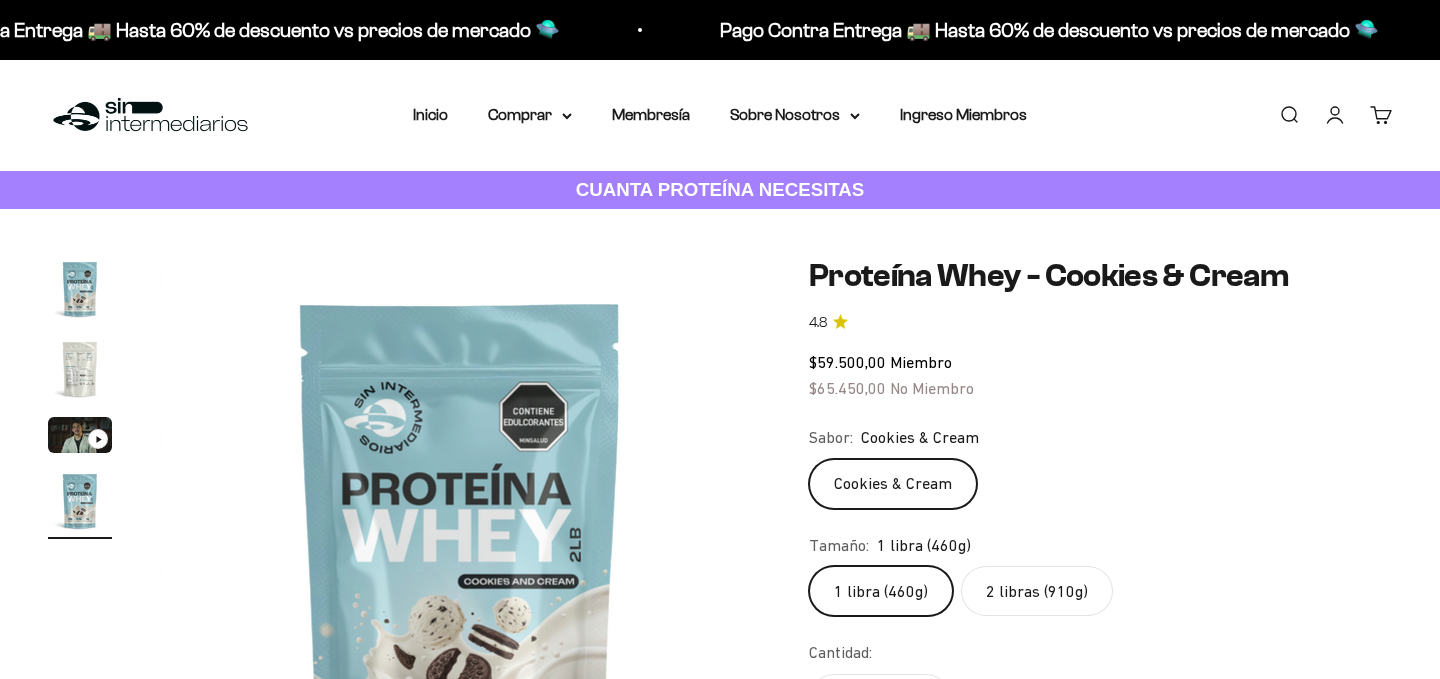 scroll, scrollTop: 0, scrollLeft: 0, axis: both 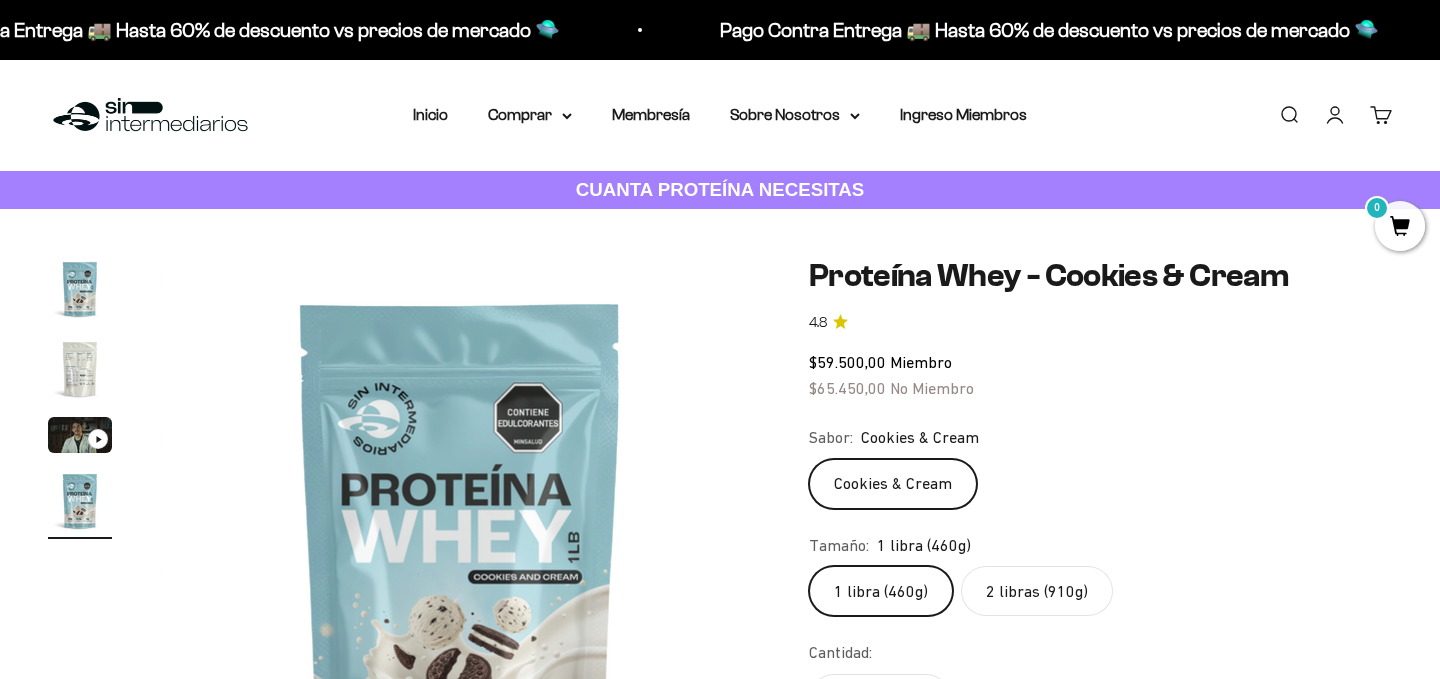 click at bounding box center (80, 369) 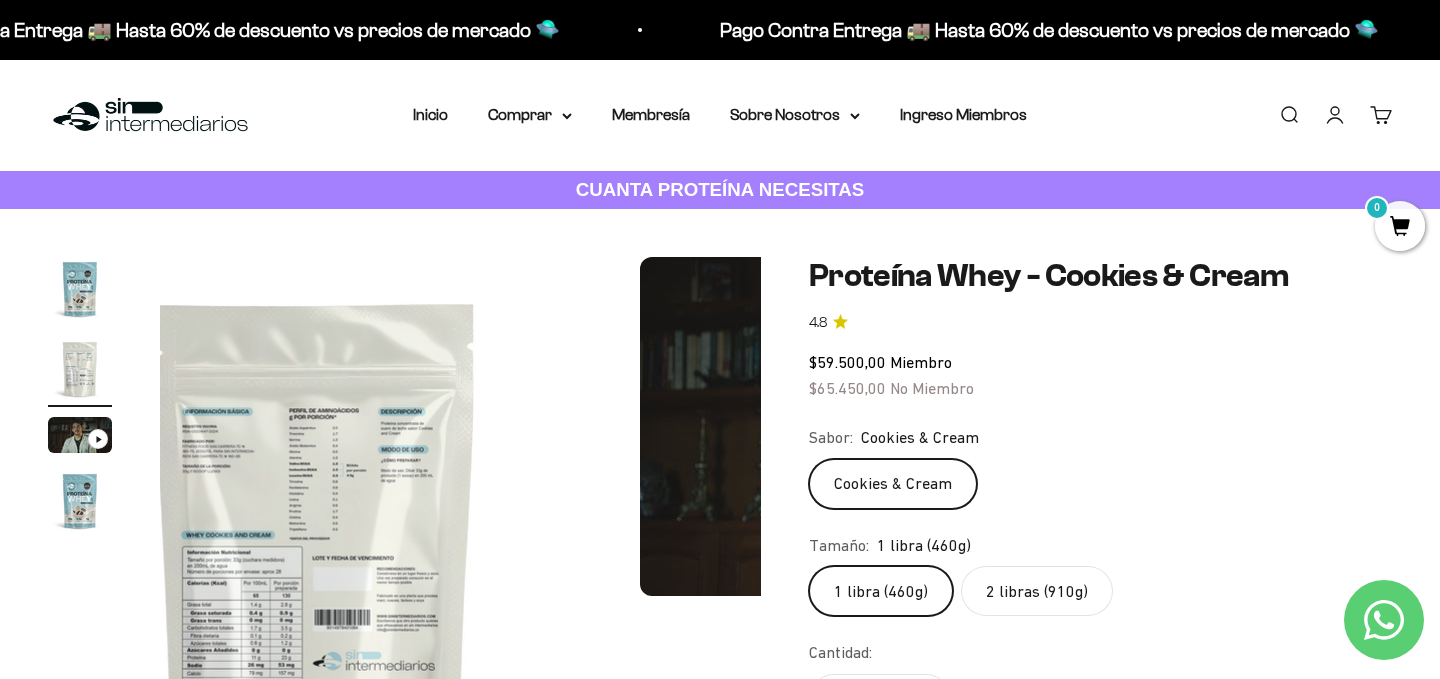 scroll, scrollTop: 0, scrollLeft: 625, axis: horizontal 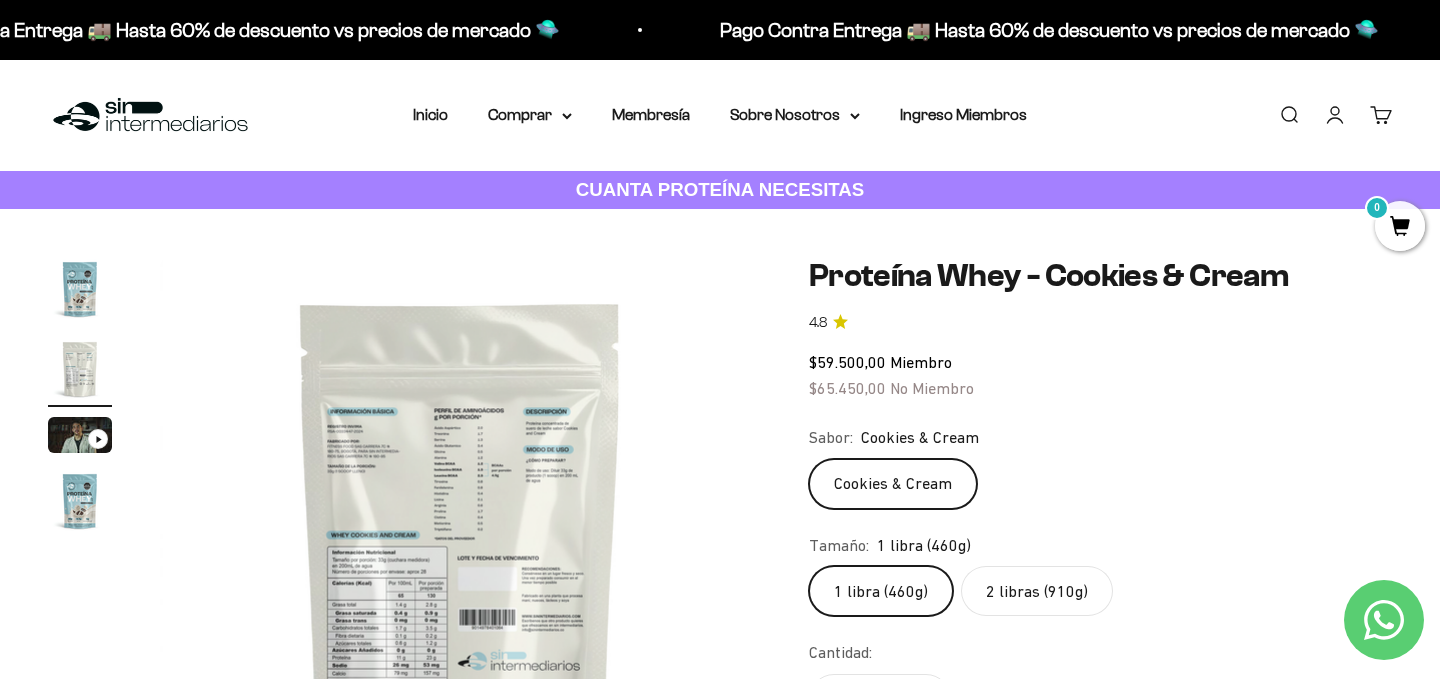click at bounding box center [460, 557] 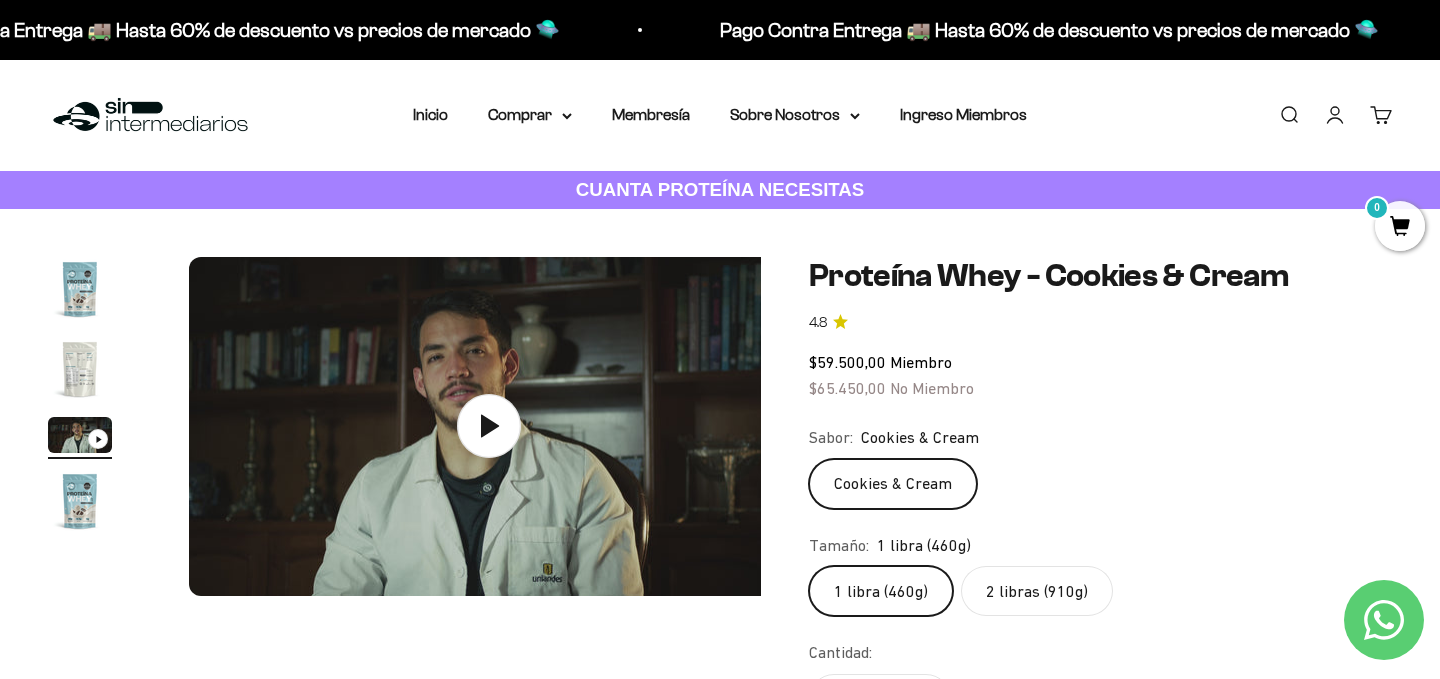 scroll, scrollTop: 0, scrollLeft: 1249, axis: horizontal 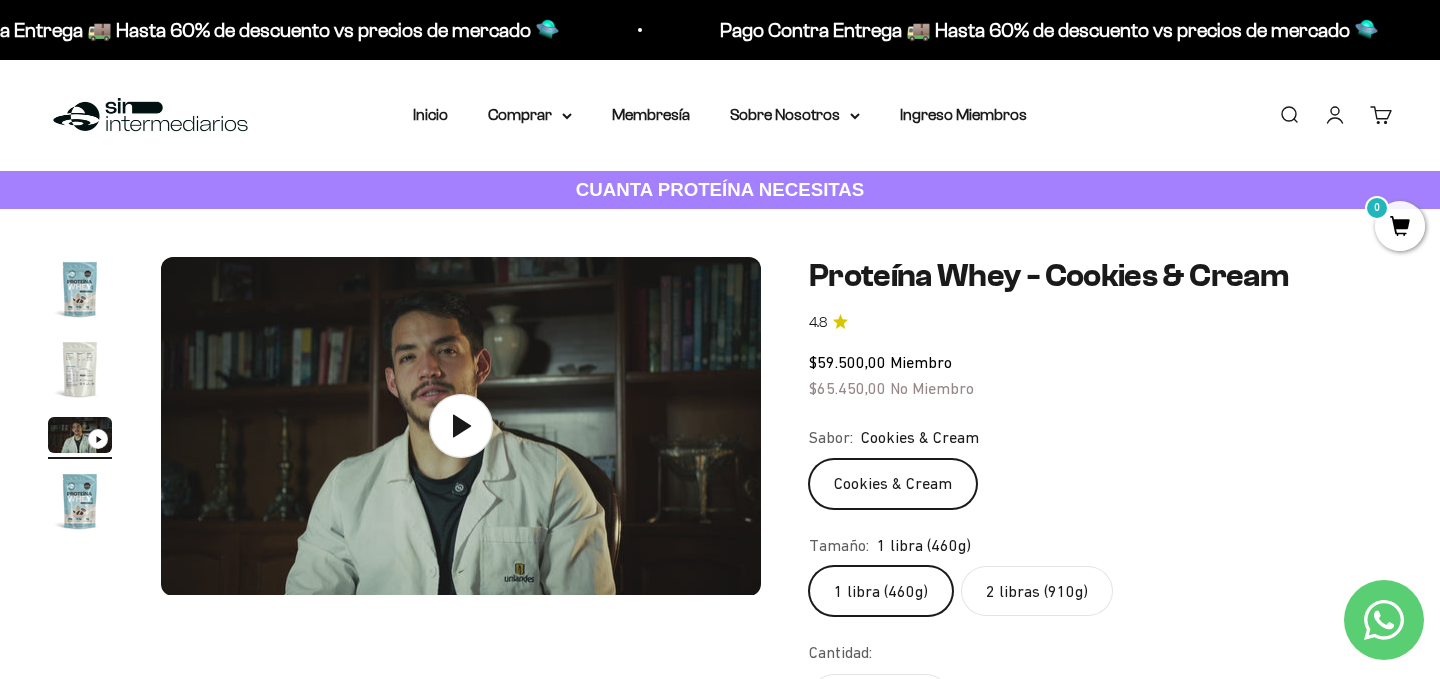 click at bounding box center [80, 369] 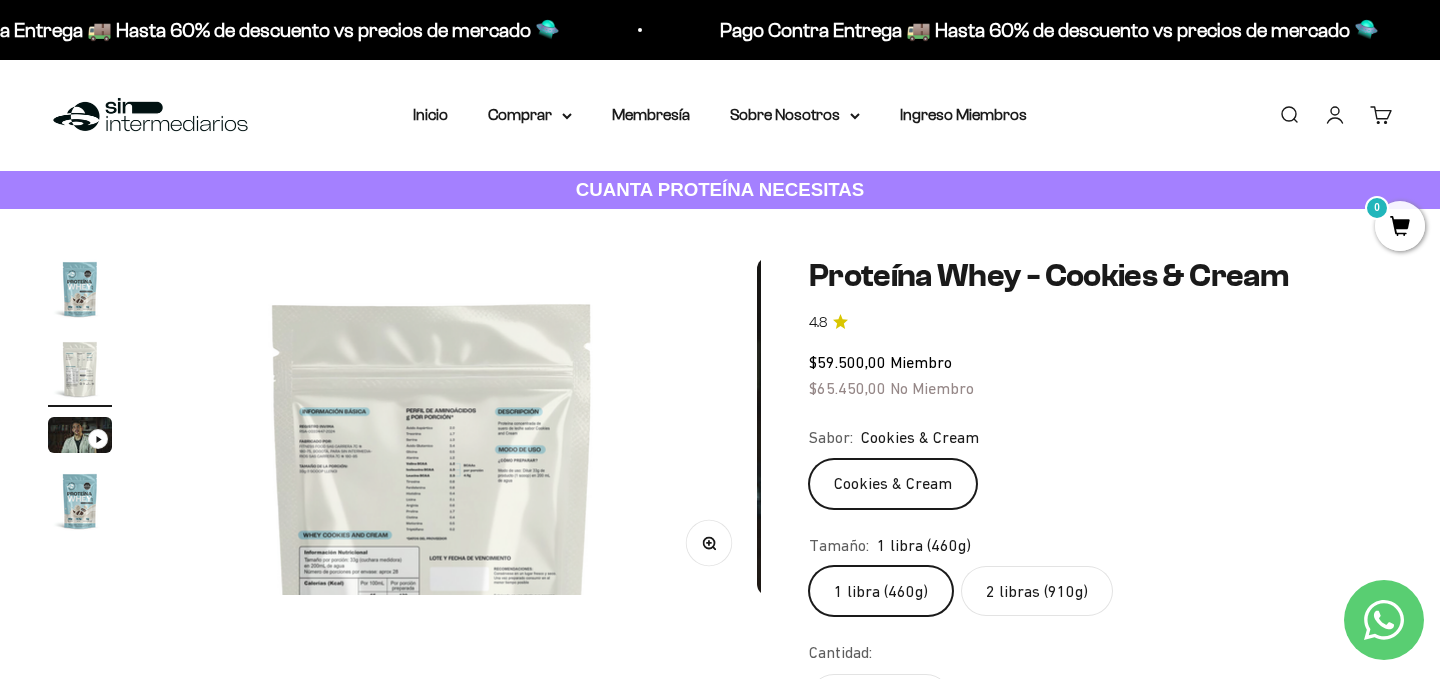 scroll, scrollTop: 0, scrollLeft: 625, axis: horizontal 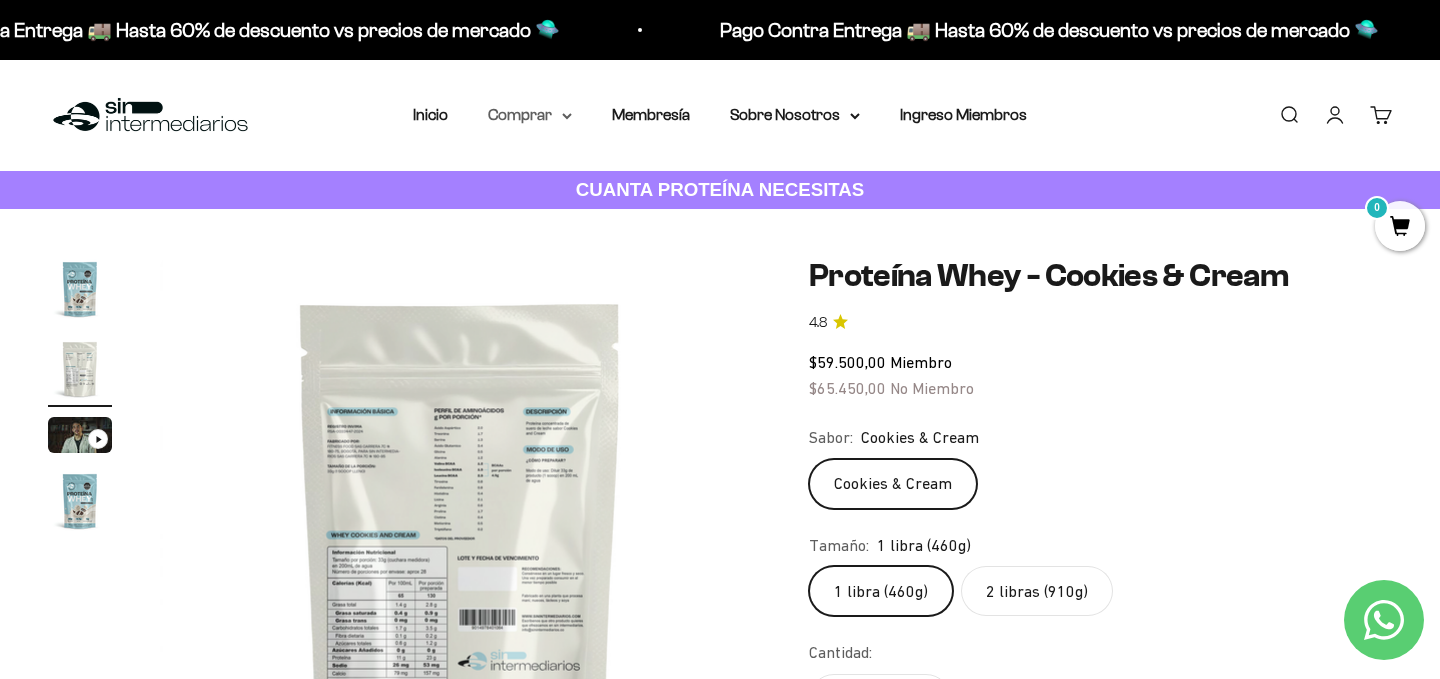 click on "Comprar" at bounding box center [530, 115] 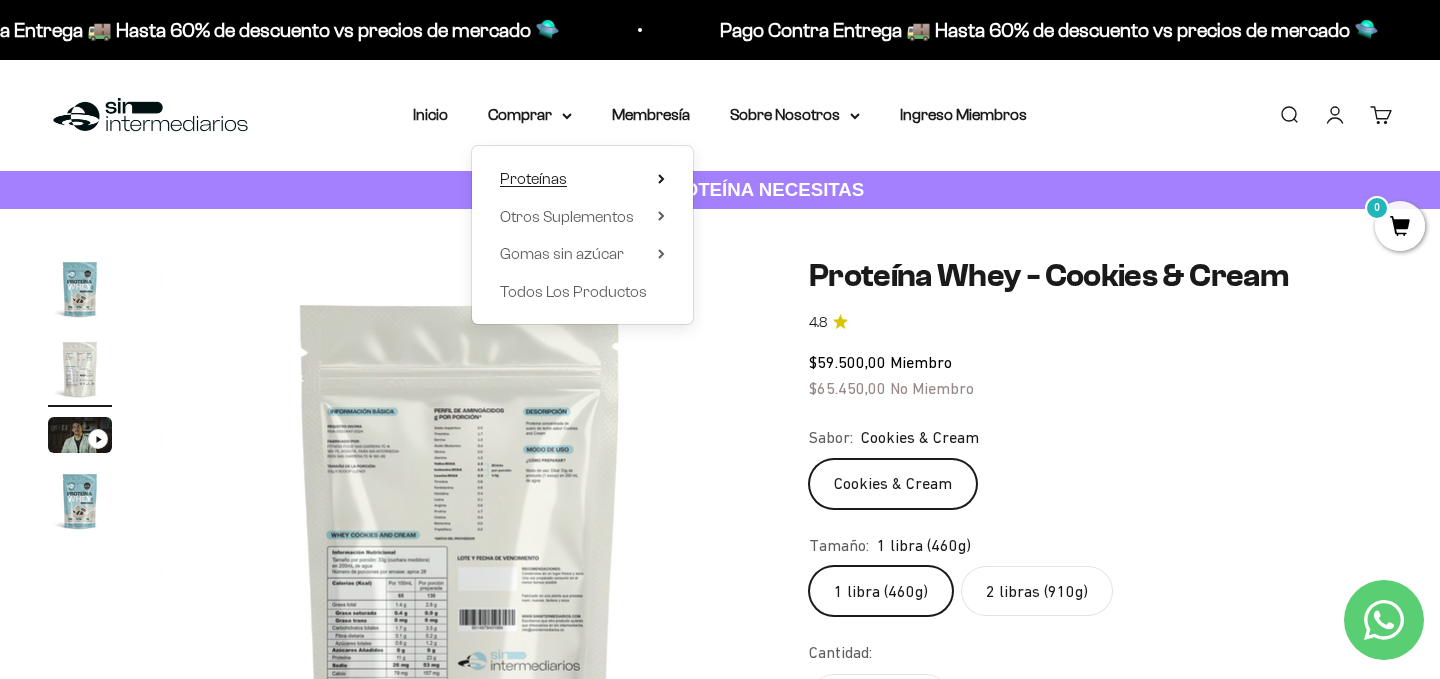 click on "Proteínas" at bounding box center [533, 178] 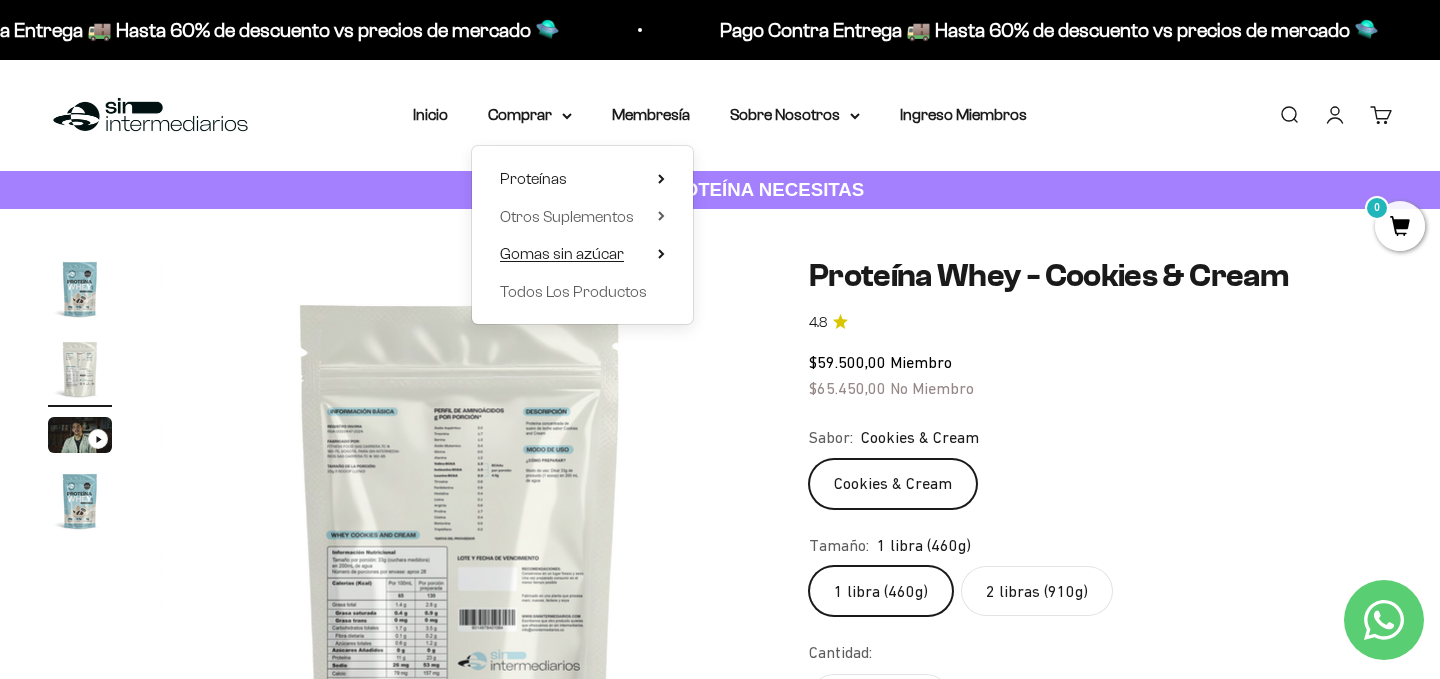 click on "Gomas sin azúcar" at bounding box center [562, 253] 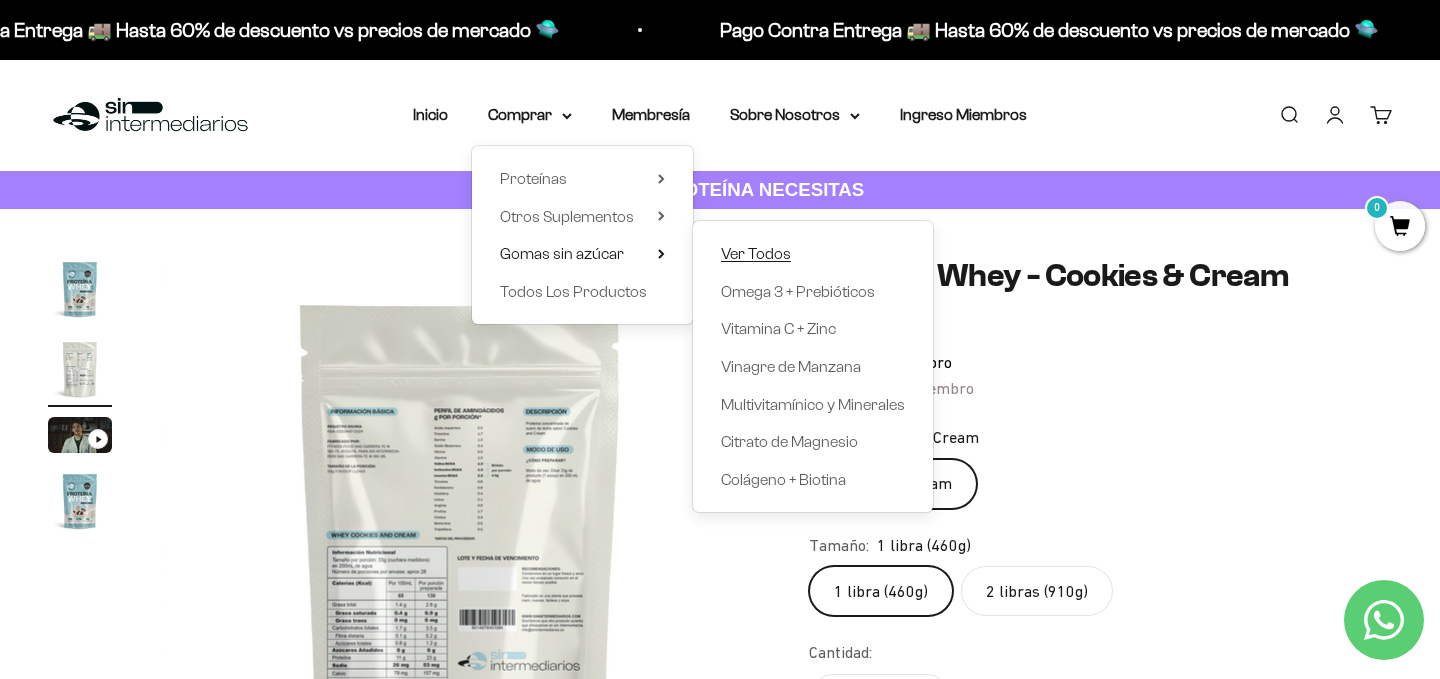 click on "Ver Todos" at bounding box center [756, 253] 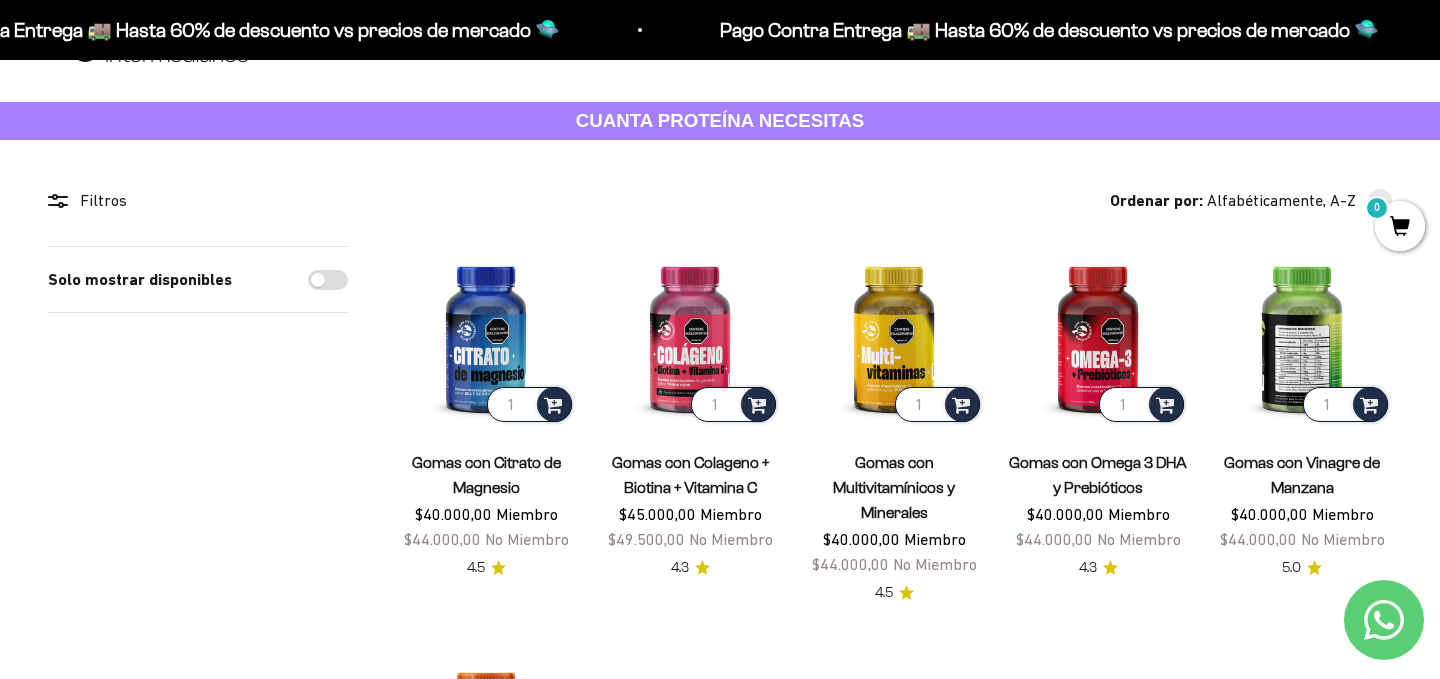 scroll, scrollTop: 39, scrollLeft: 0, axis: vertical 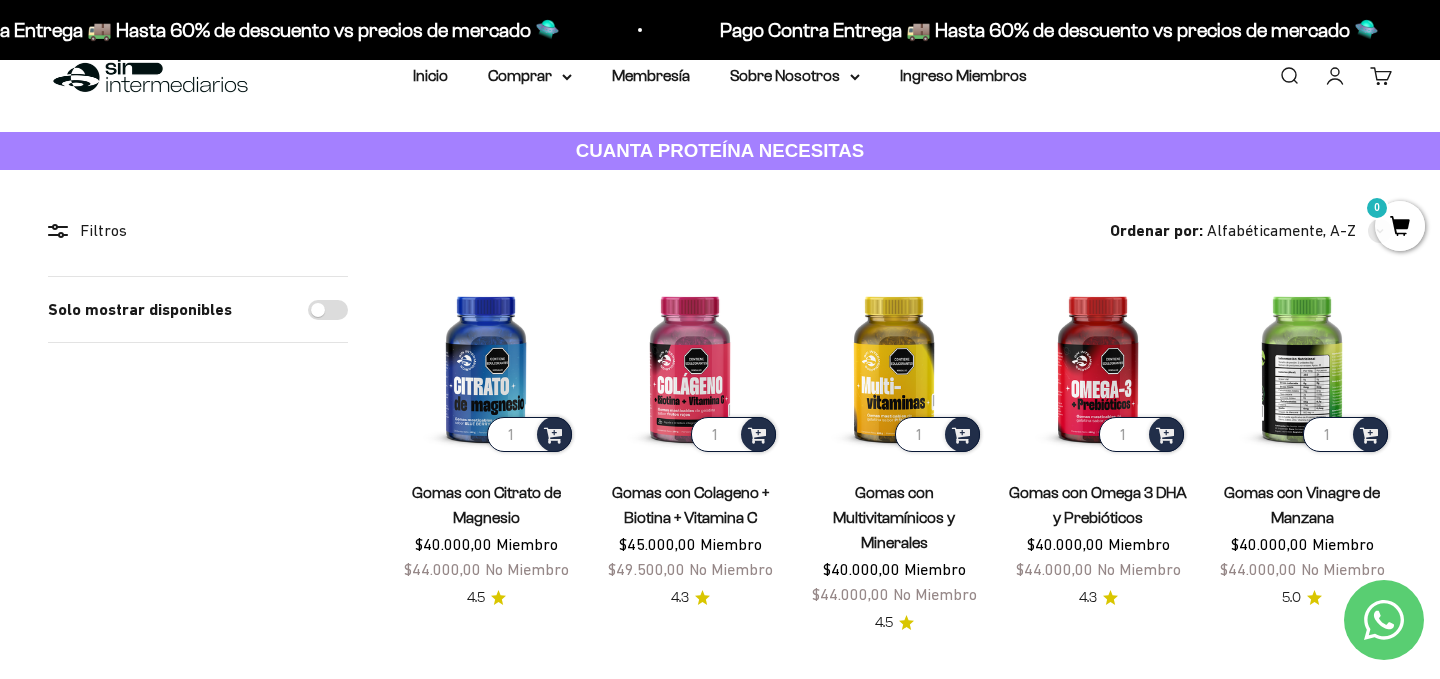 click at bounding box center [1302, 366] 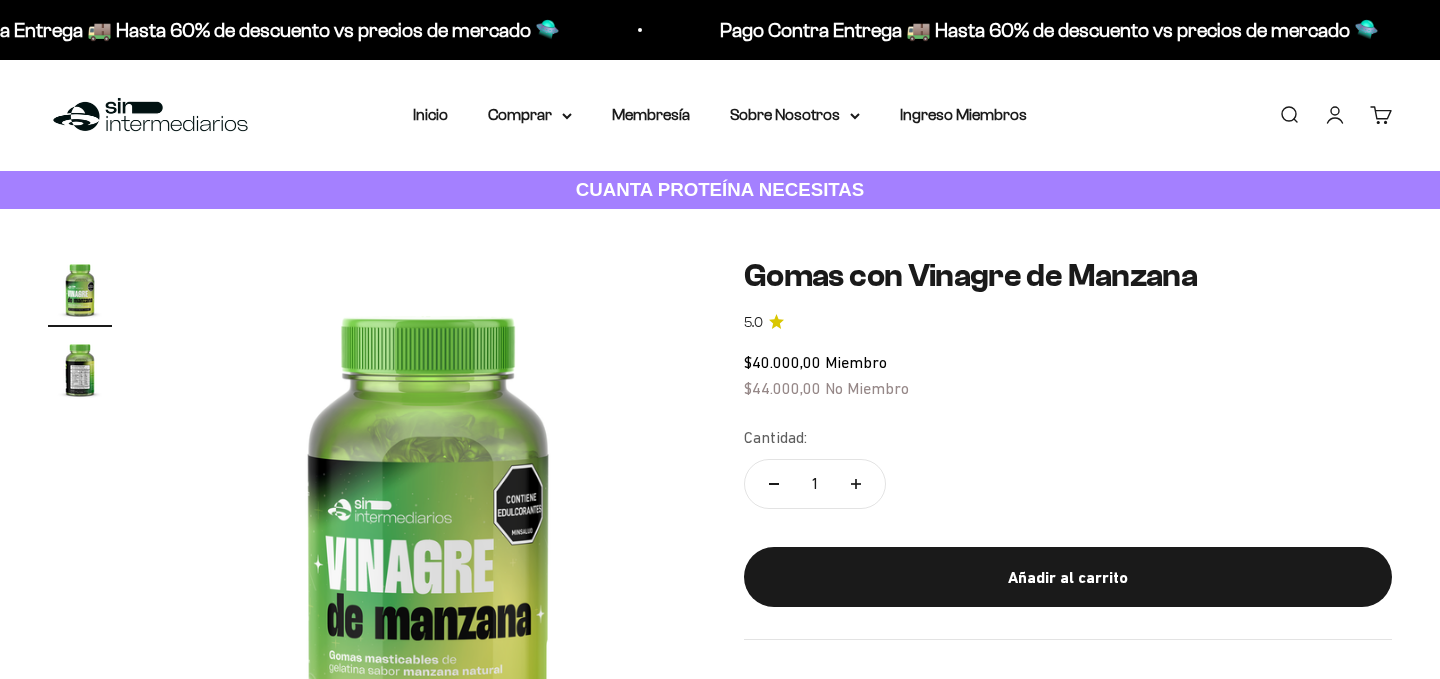 scroll, scrollTop: 0, scrollLeft: 0, axis: both 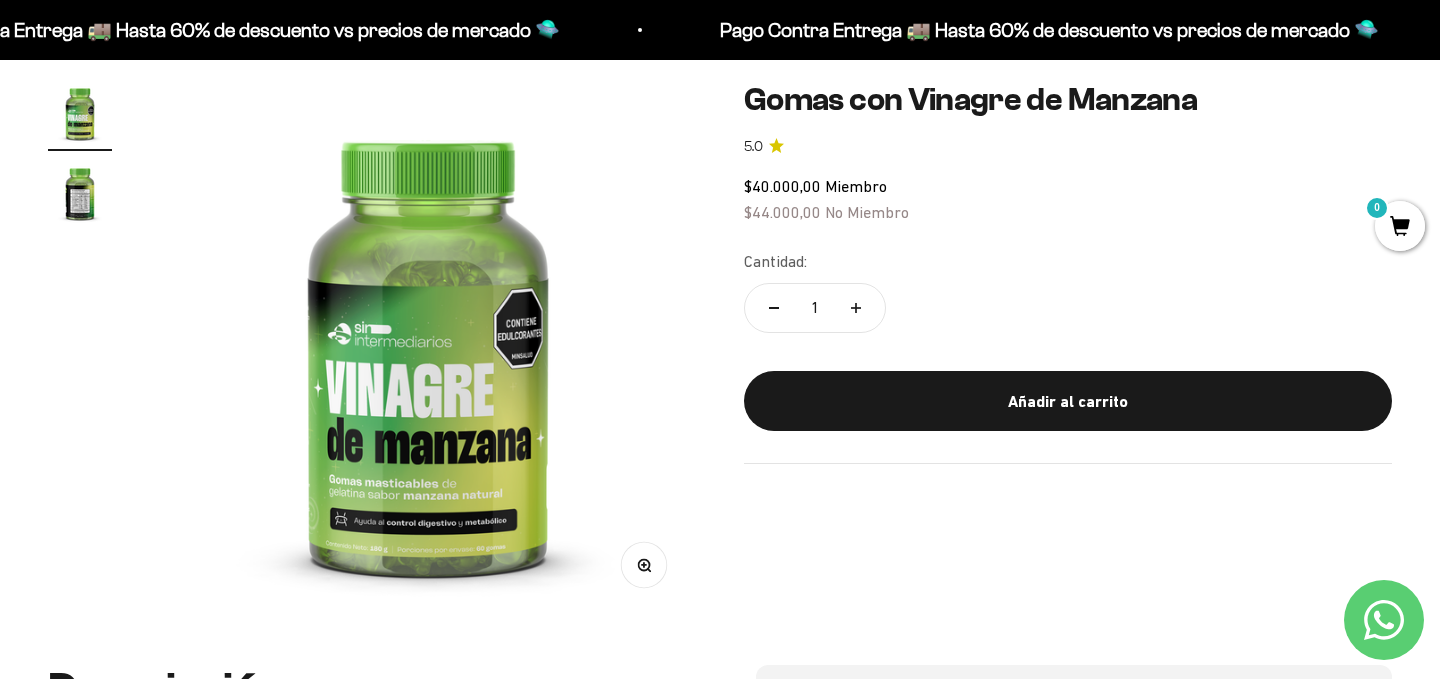 click at bounding box center [80, 193] 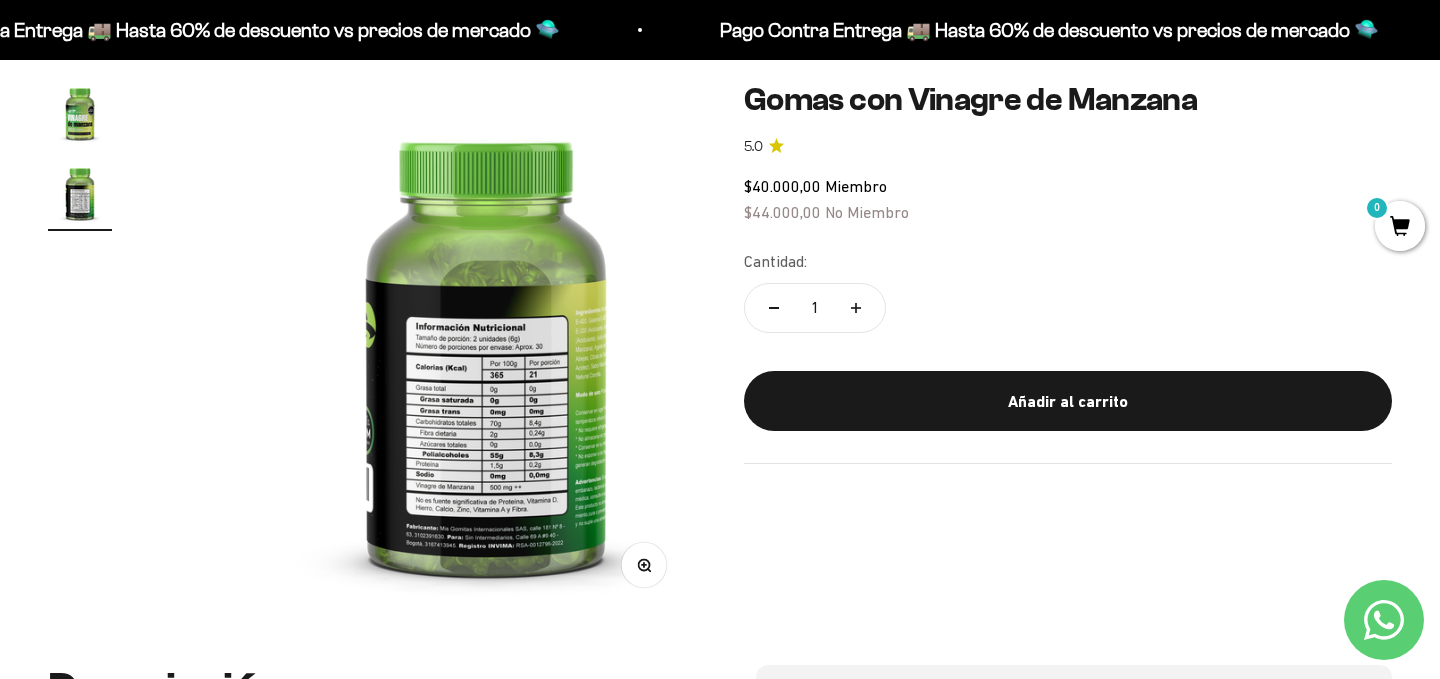 scroll, scrollTop: 0, scrollLeft: 560, axis: horizontal 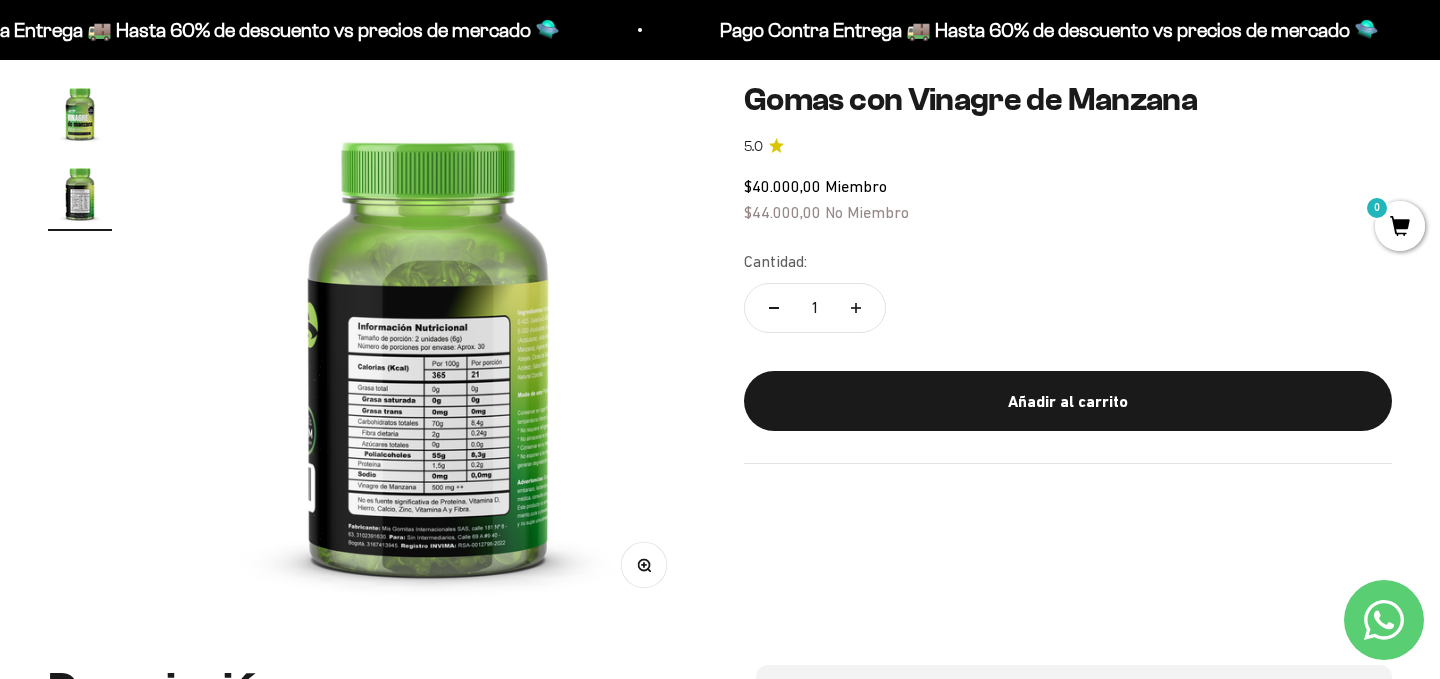 click at bounding box center (428, 349) 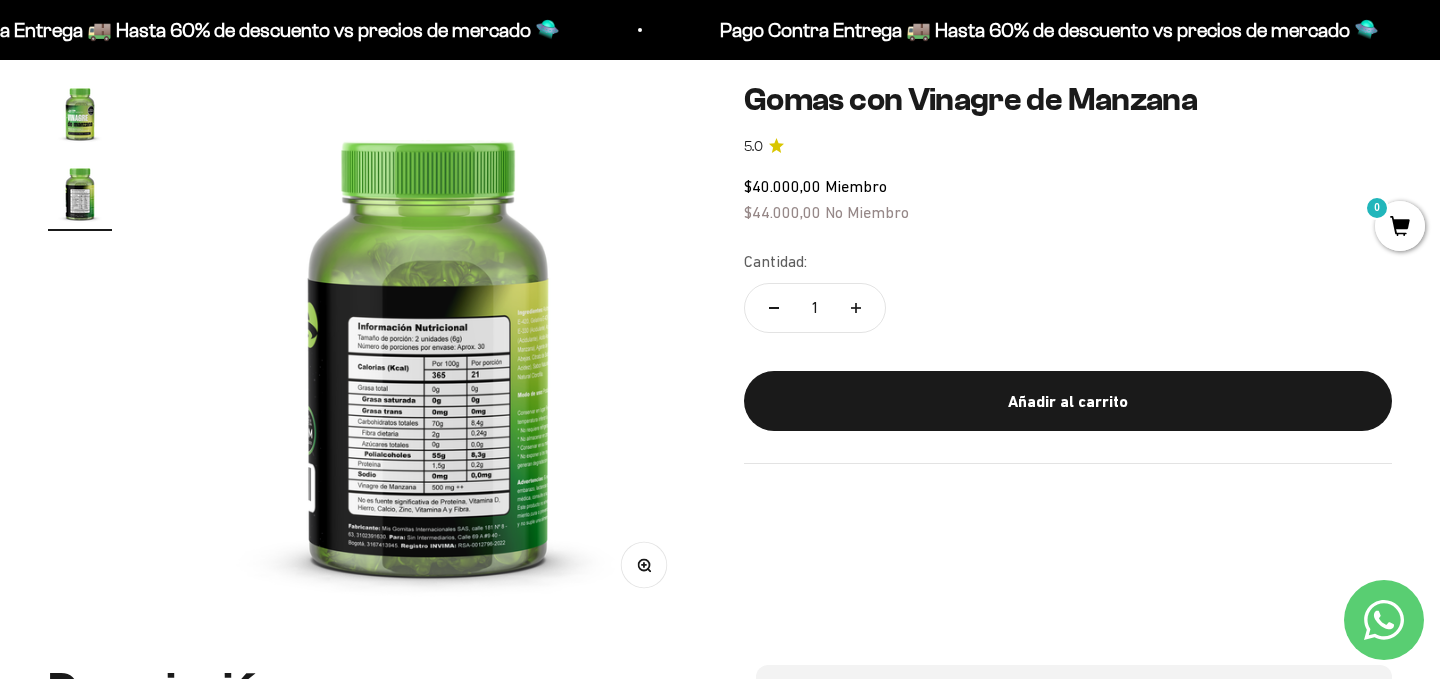 click at bounding box center (428, 349) 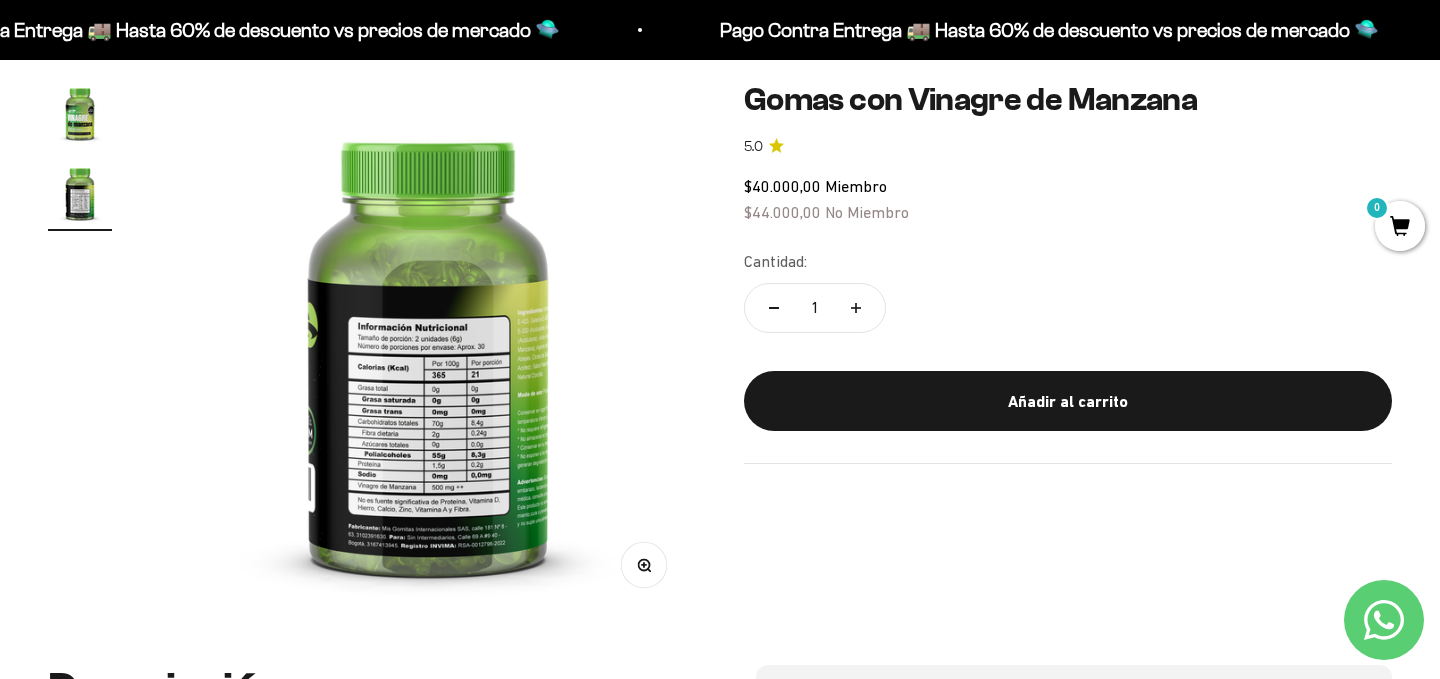click at bounding box center [428, 349] 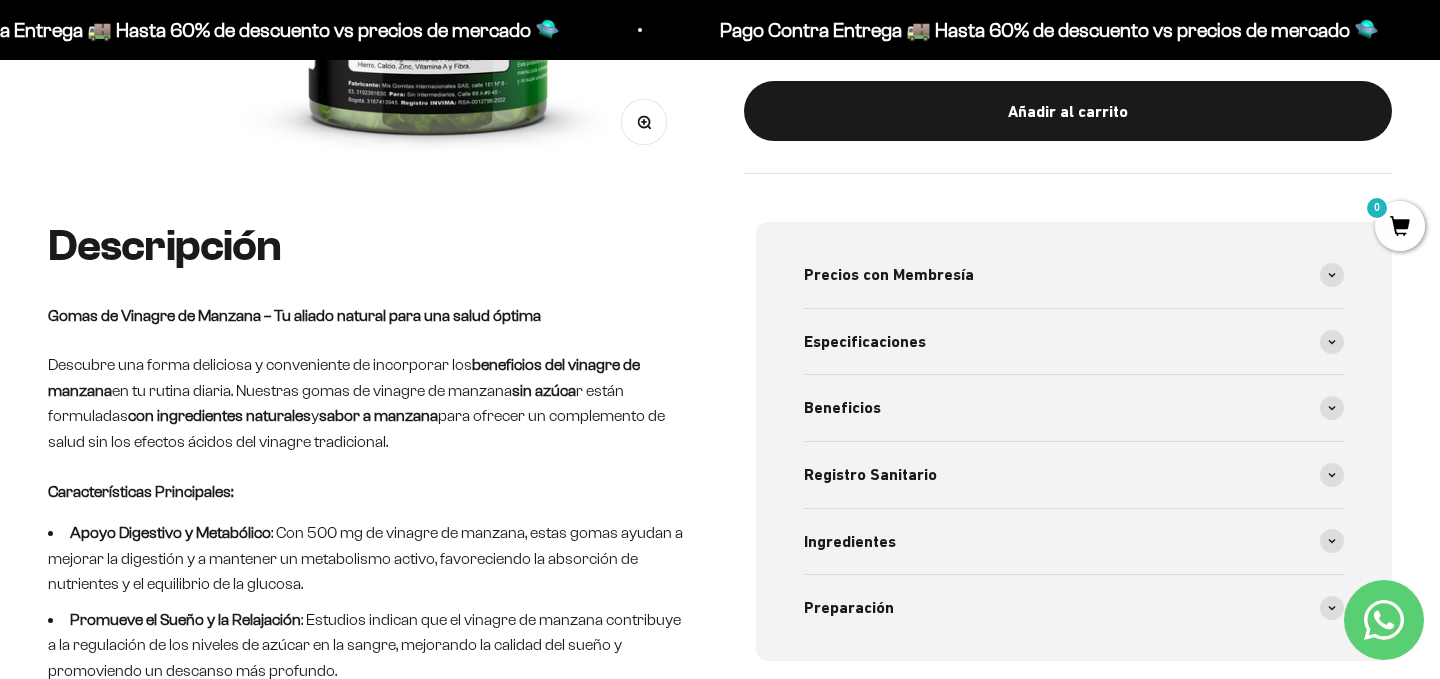 scroll, scrollTop: 618, scrollLeft: 0, axis: vertical 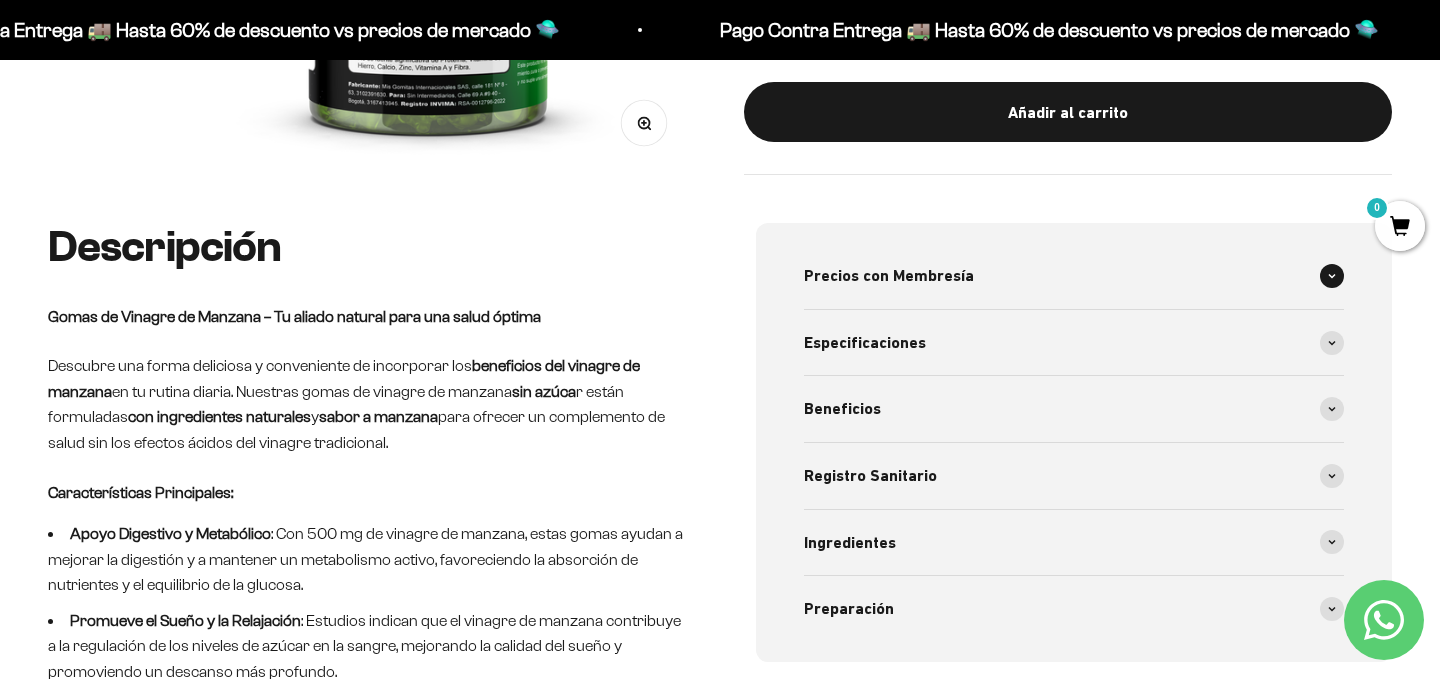 click on "Precios con Membresía" at bounding box center (1074, 276) 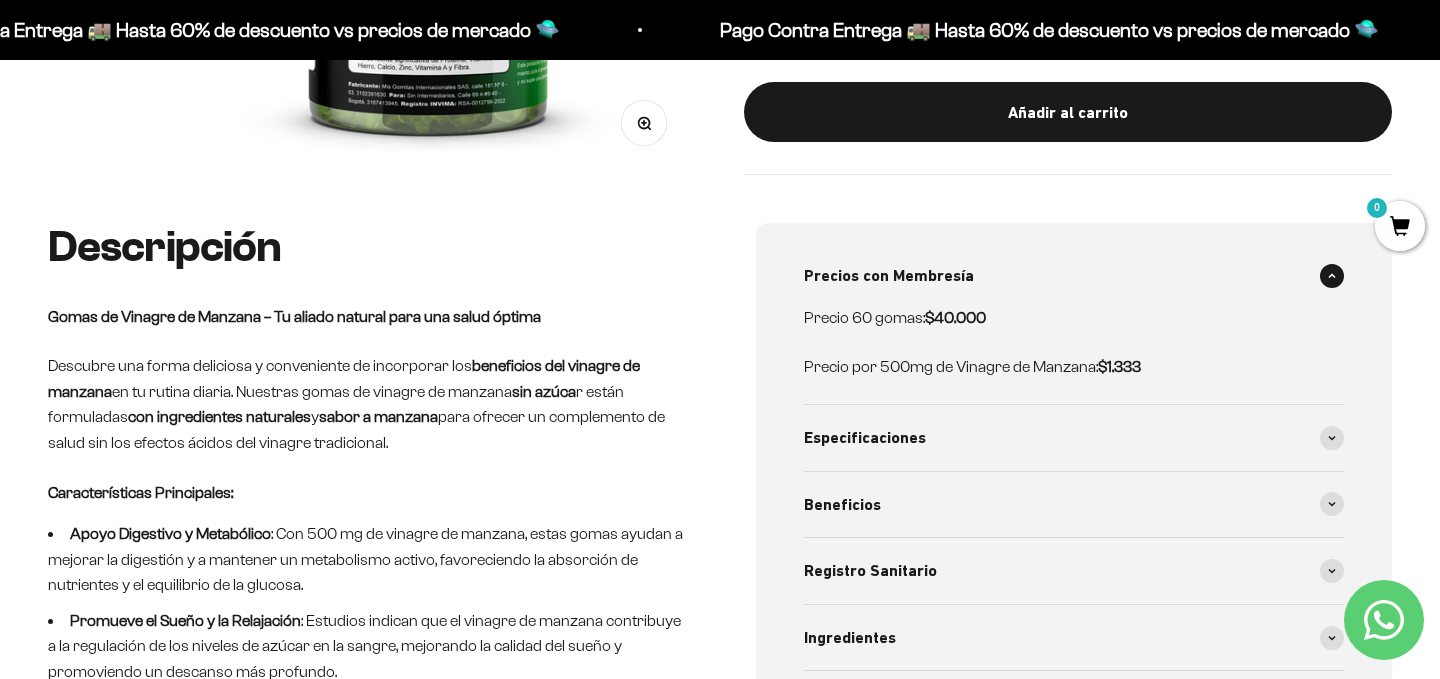 click on "Precios con Membresía" at bounding box center (1074, 276) 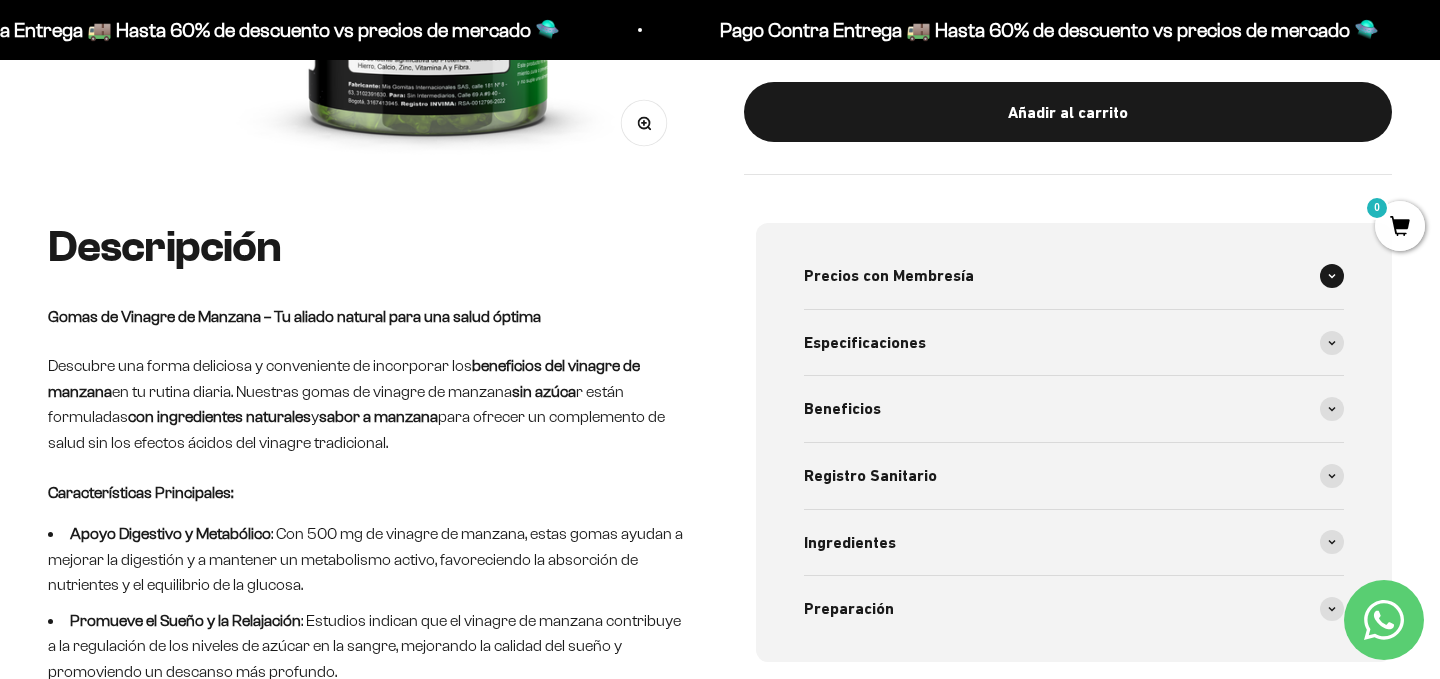 click on "Precios con Membresía" at bounding box center [1074, 276] 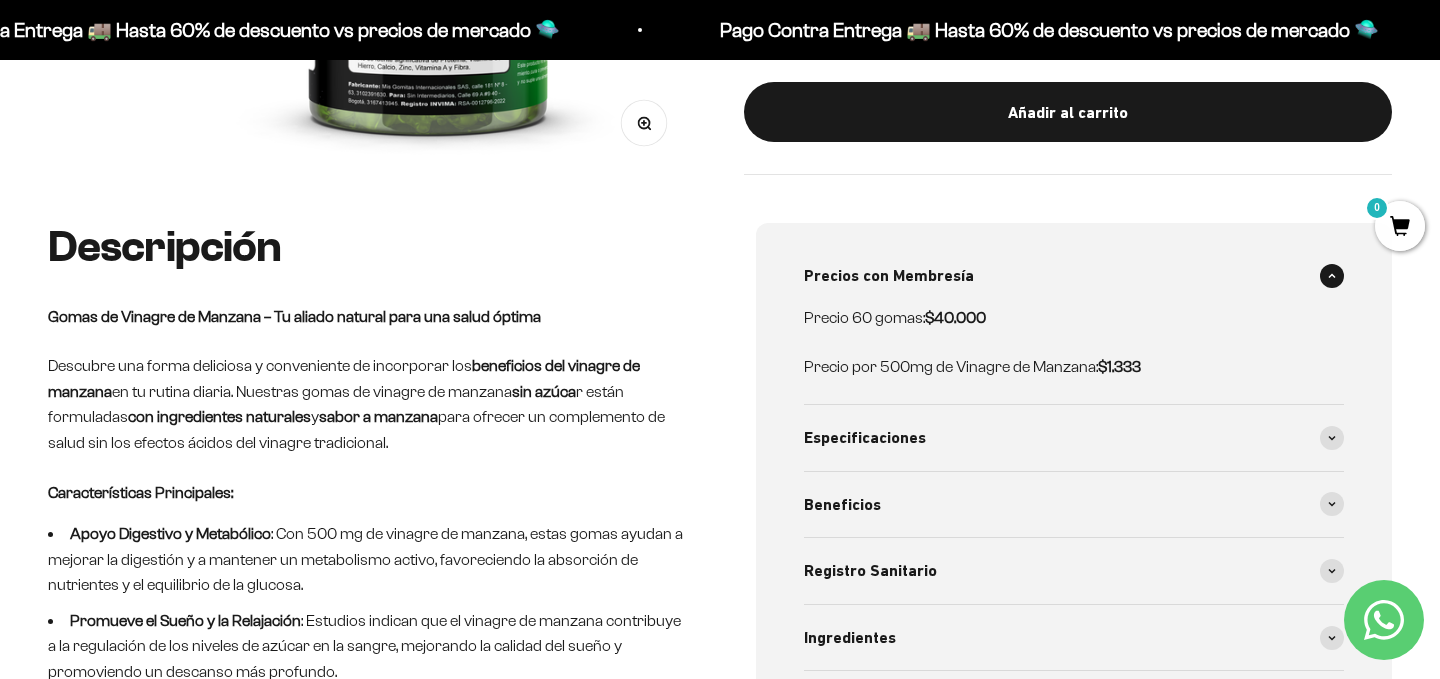 click on "Precios con Membresía" at bounding box center [1074, 276] 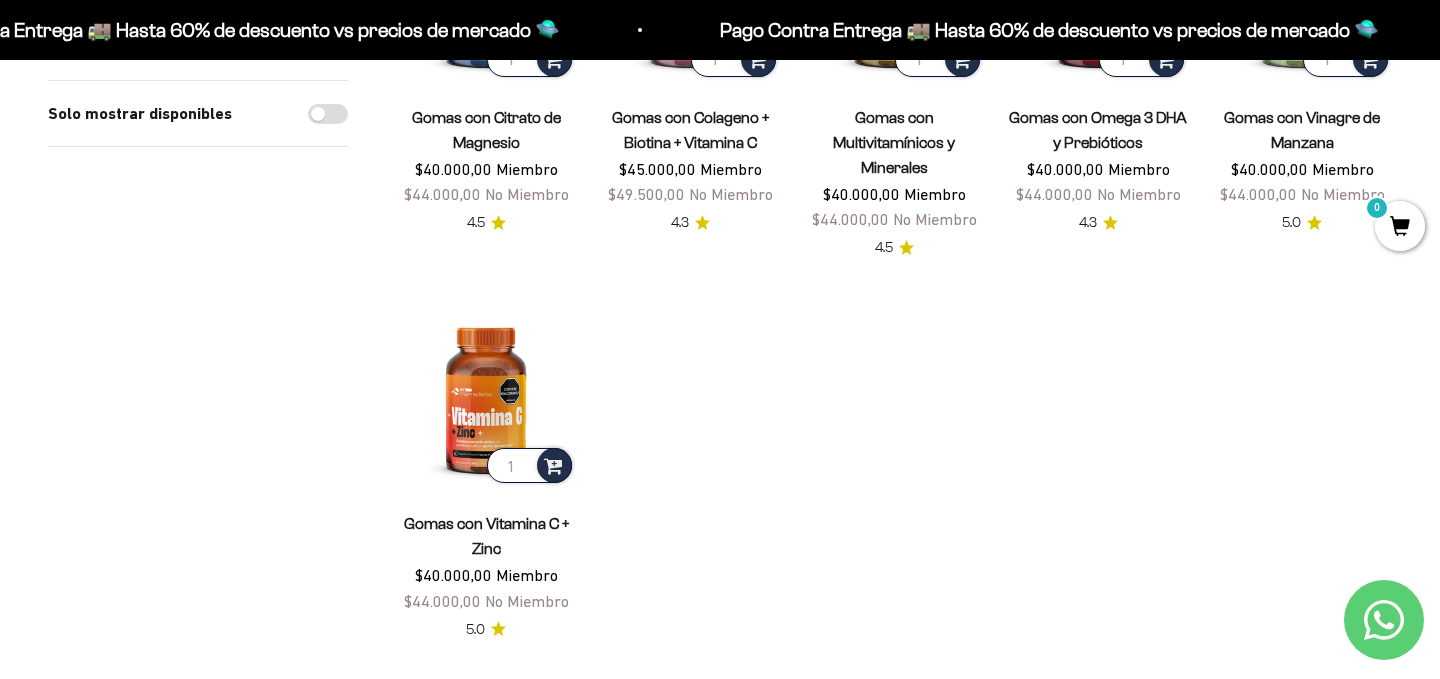 scroll, scrollTop: 0, scrollLeft: 0, axis: both 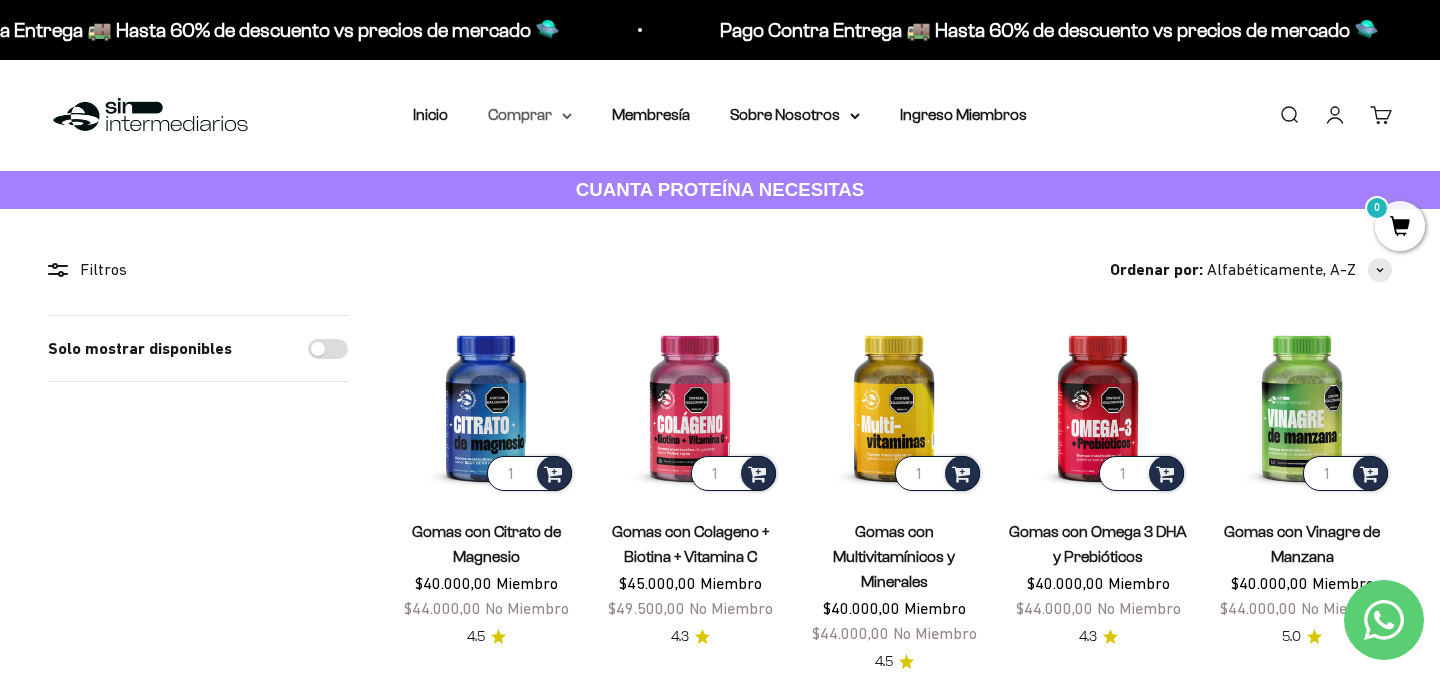 click on "Comprar" at bounding box center (530, 115) 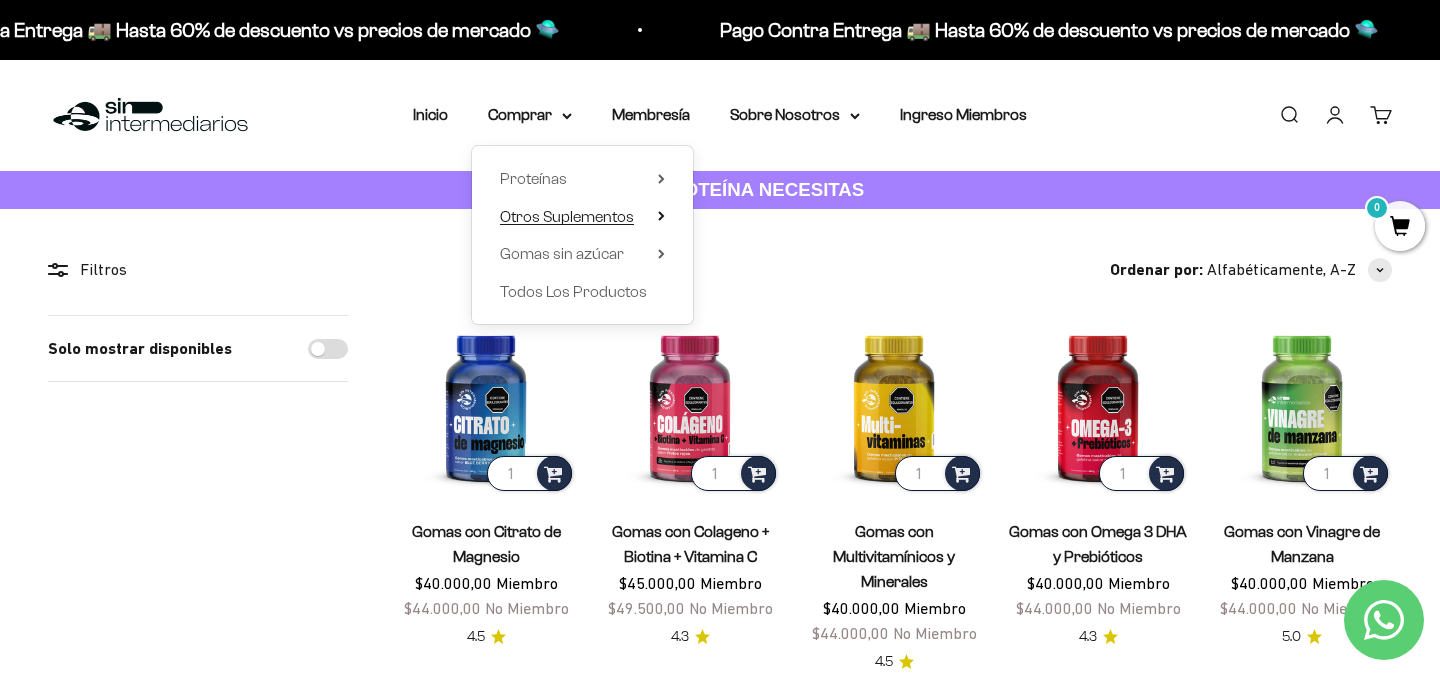 click on "Otros Suplementos" at bounding box center (567, 216) 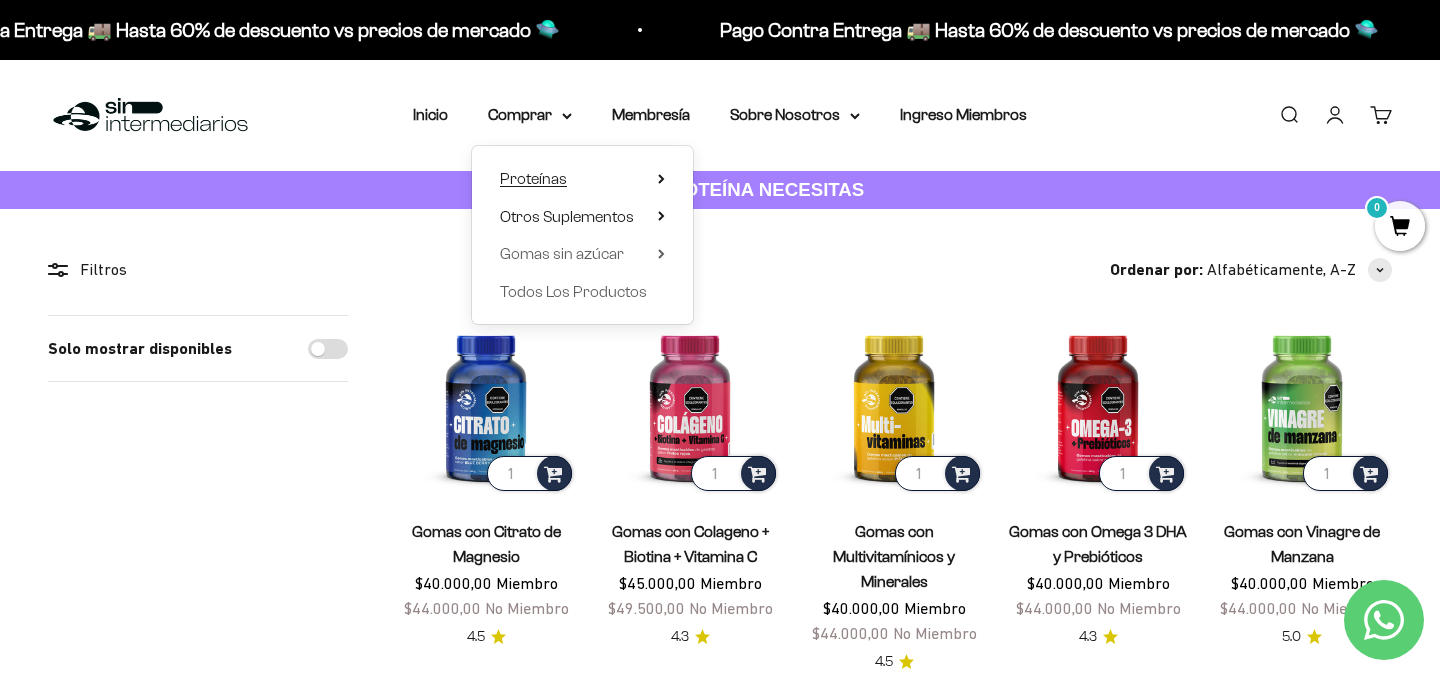 click on "Proteínas" at bounding box center (582, 179) 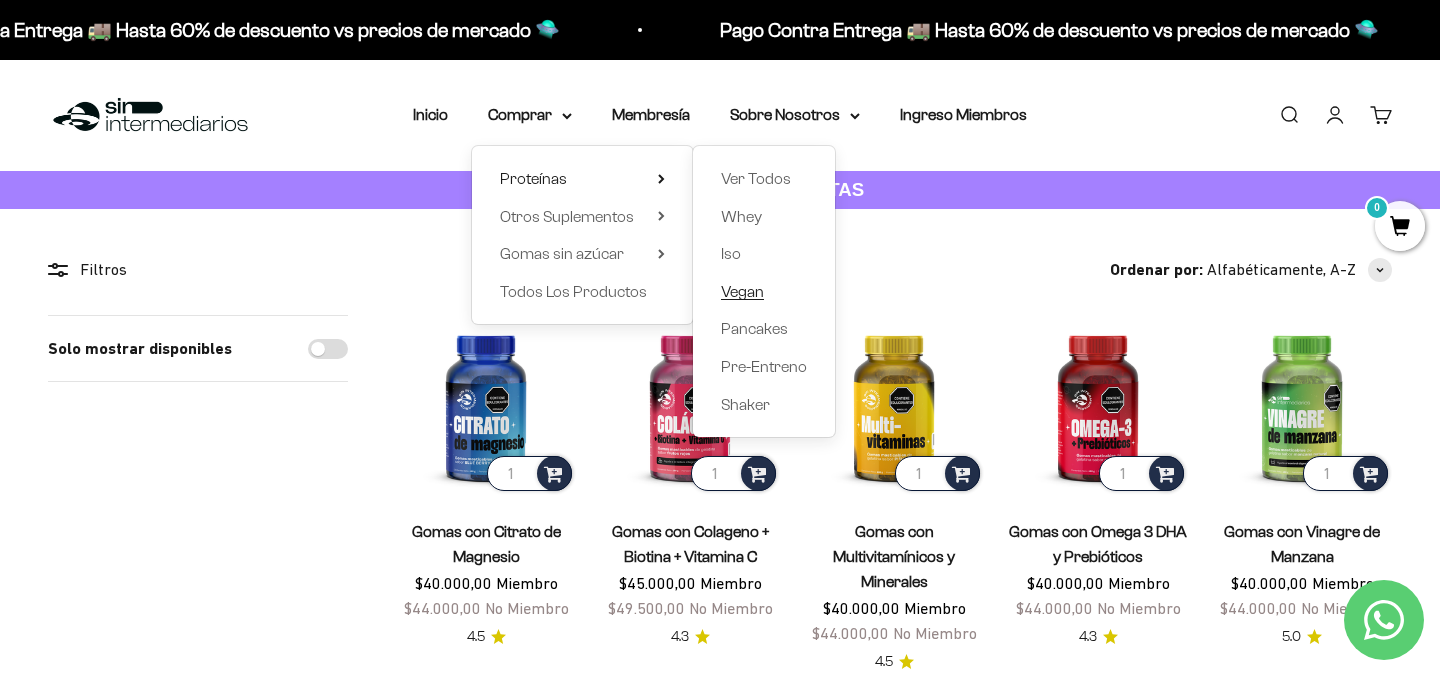 click on "Vegan" at bounding box center [742, 291] 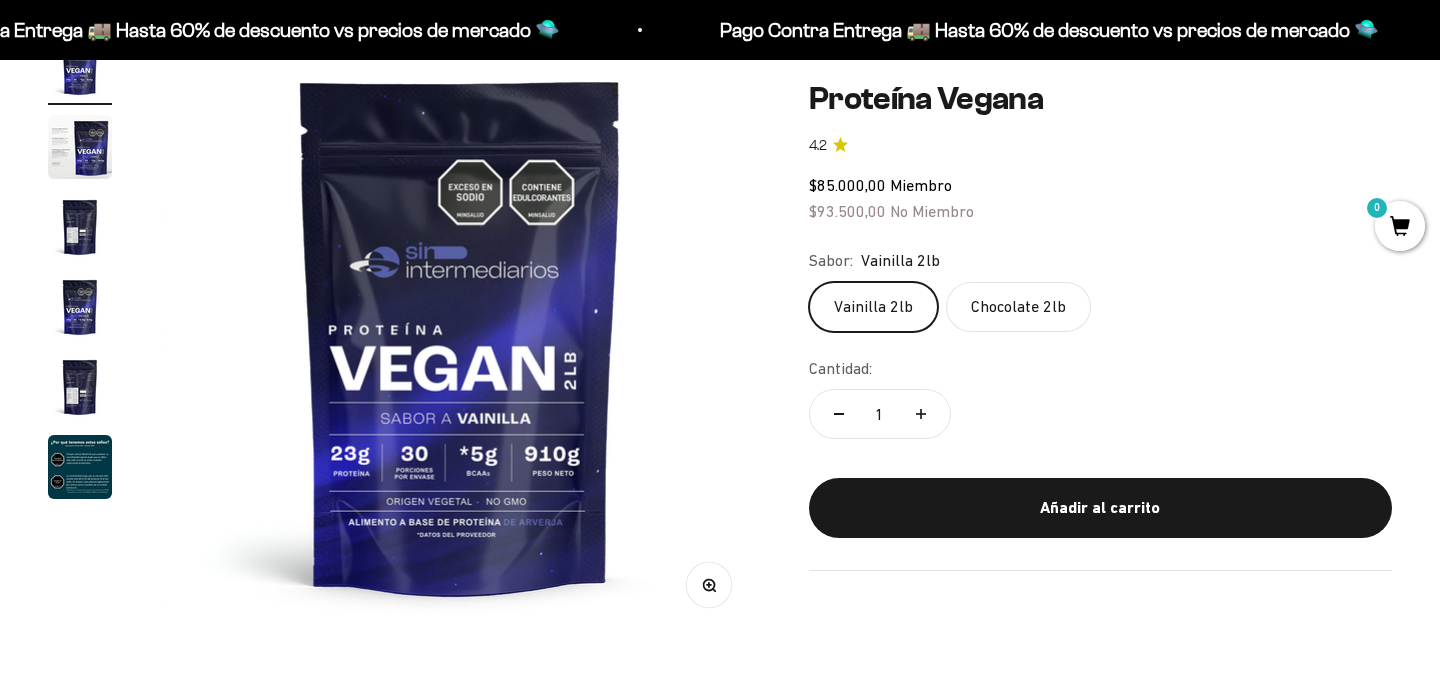 scroll, scrollTop: 283, scrollLeft: 0, axis: vertical 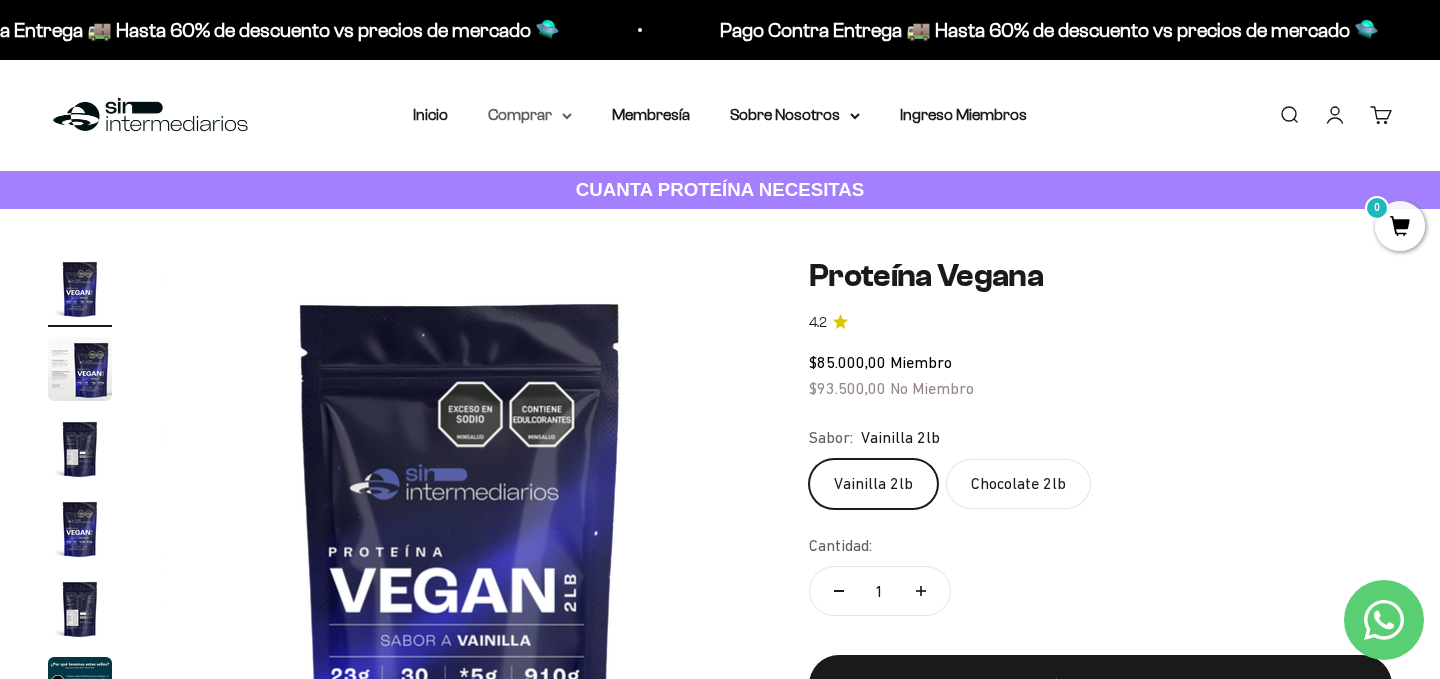 click on "Comprar" at bounding box center [530, 115] 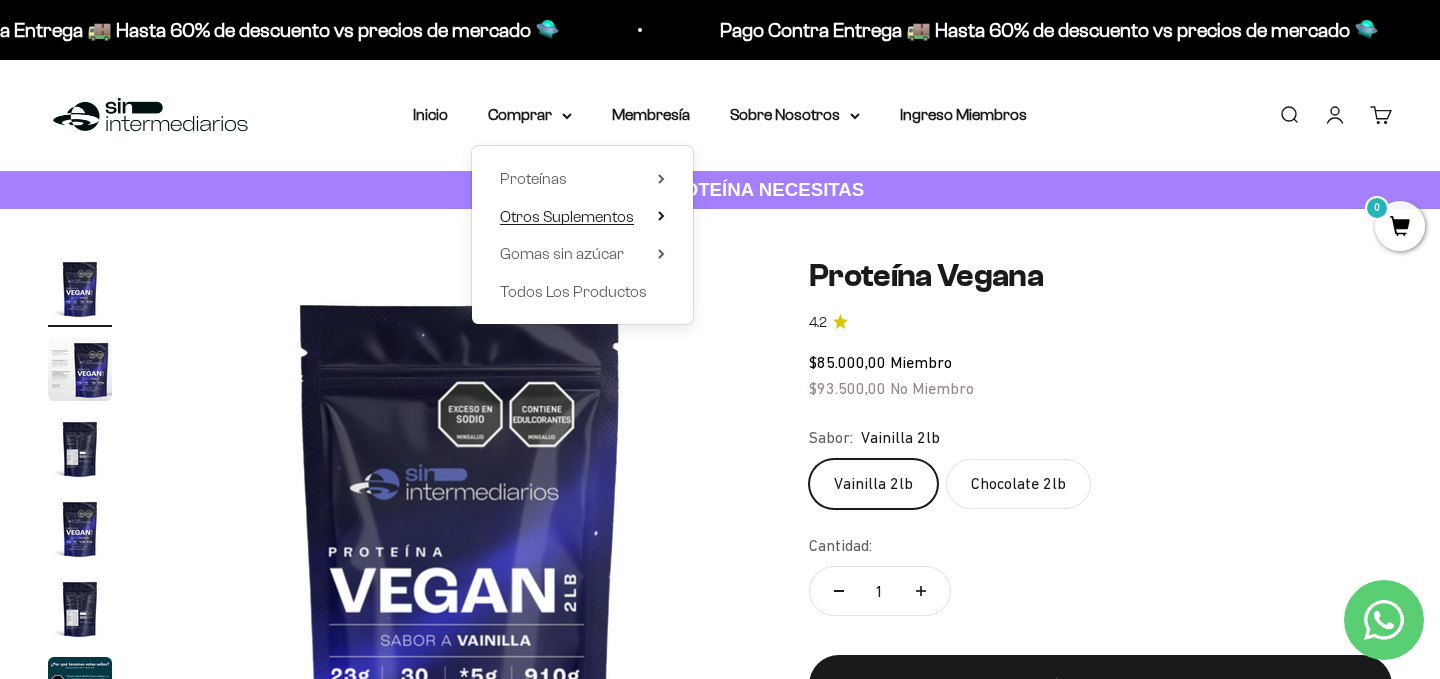 click on "Otros Suplementos" at bounding box center [582, 217] 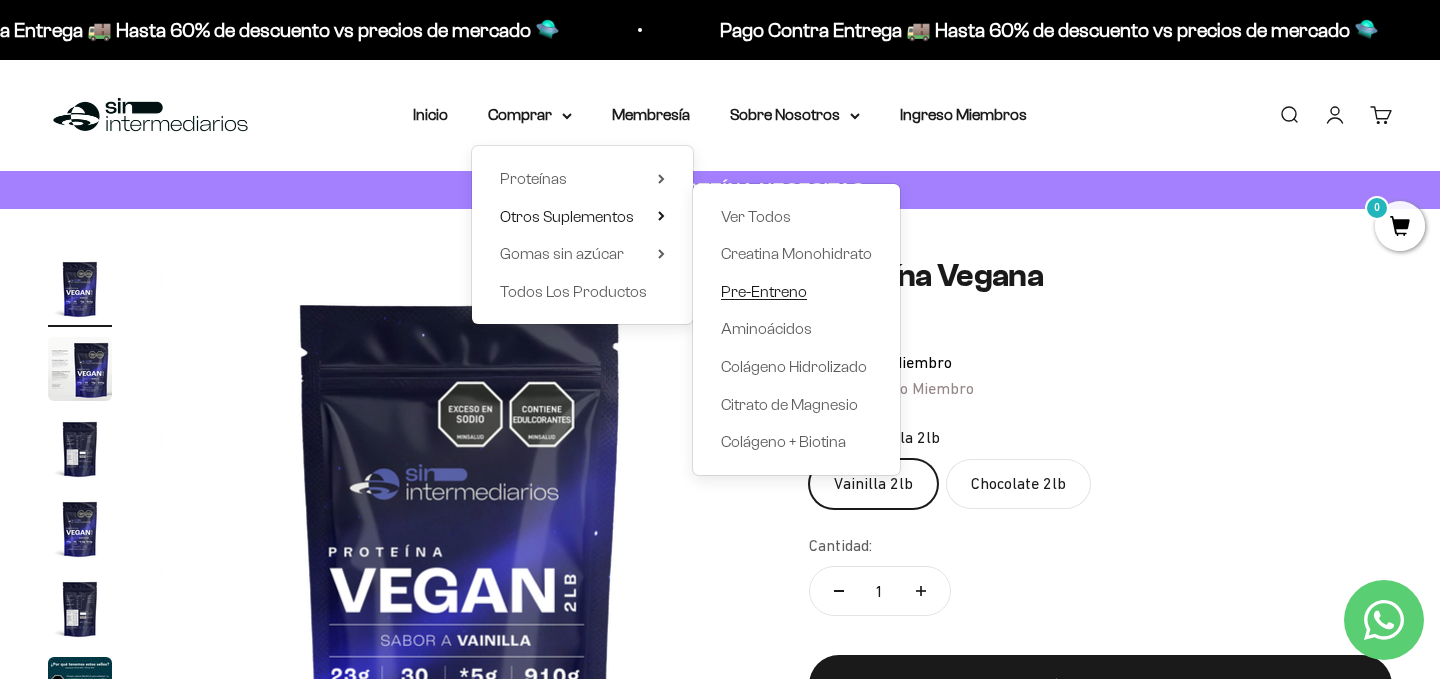 click on "Pre-Entreno" at bounding box center (764, 291) 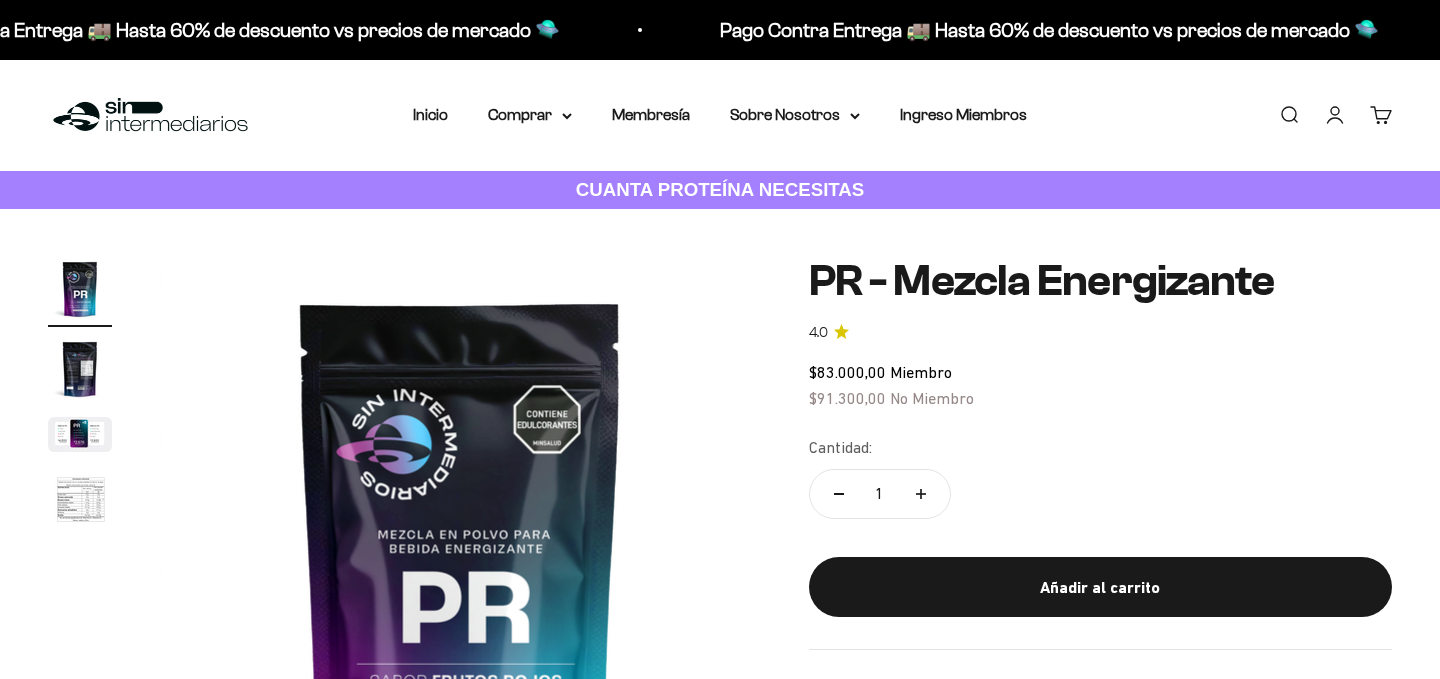 scroll, scrollTop: 0, scrollLeft: 0, axis: both 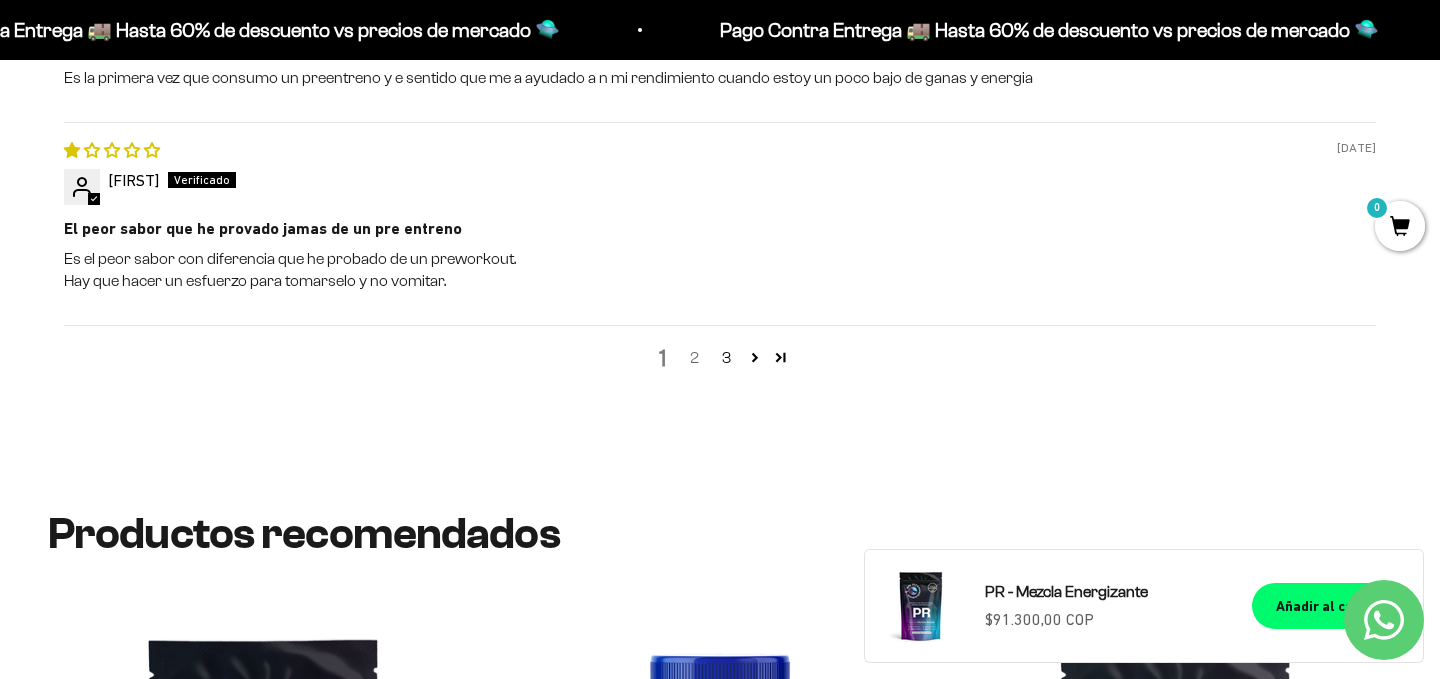 click on "2" at bounding box center [694, 358] 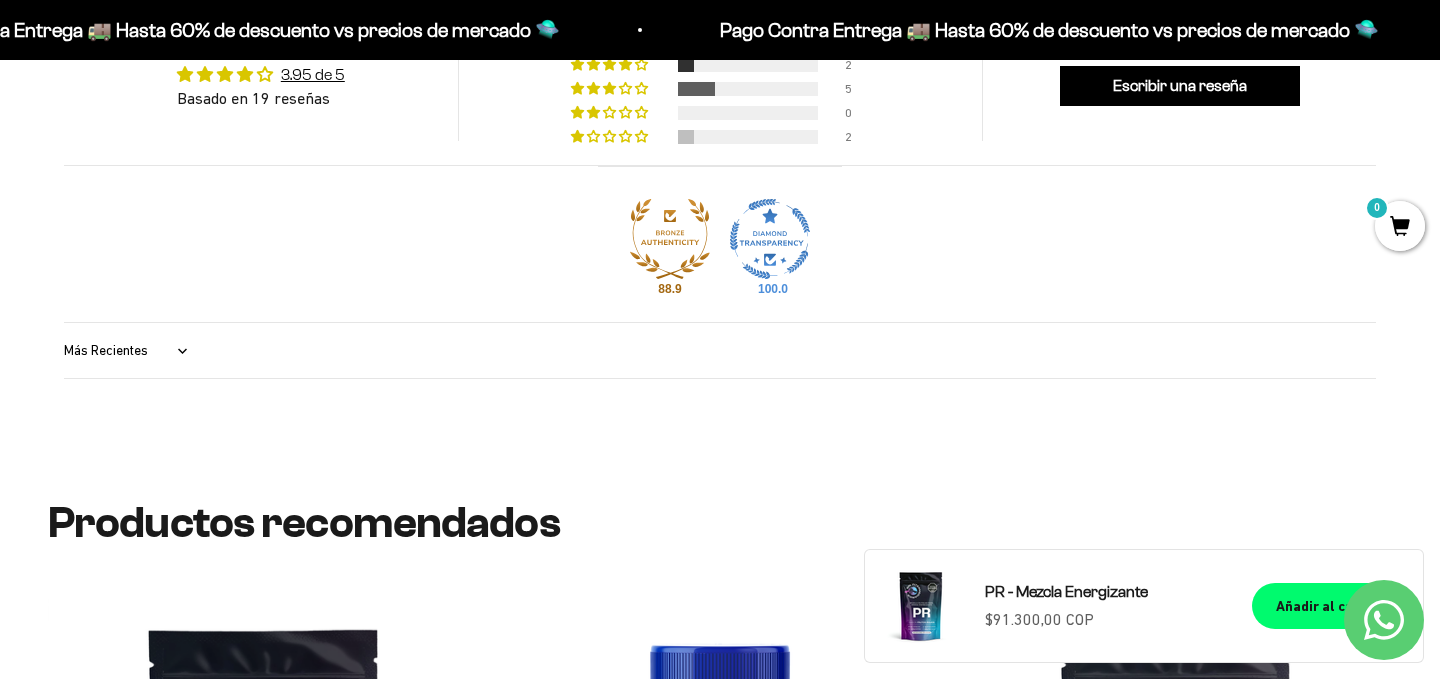 scroll, scrollTop: 2019, scrollLeft: 0, axis: vertical 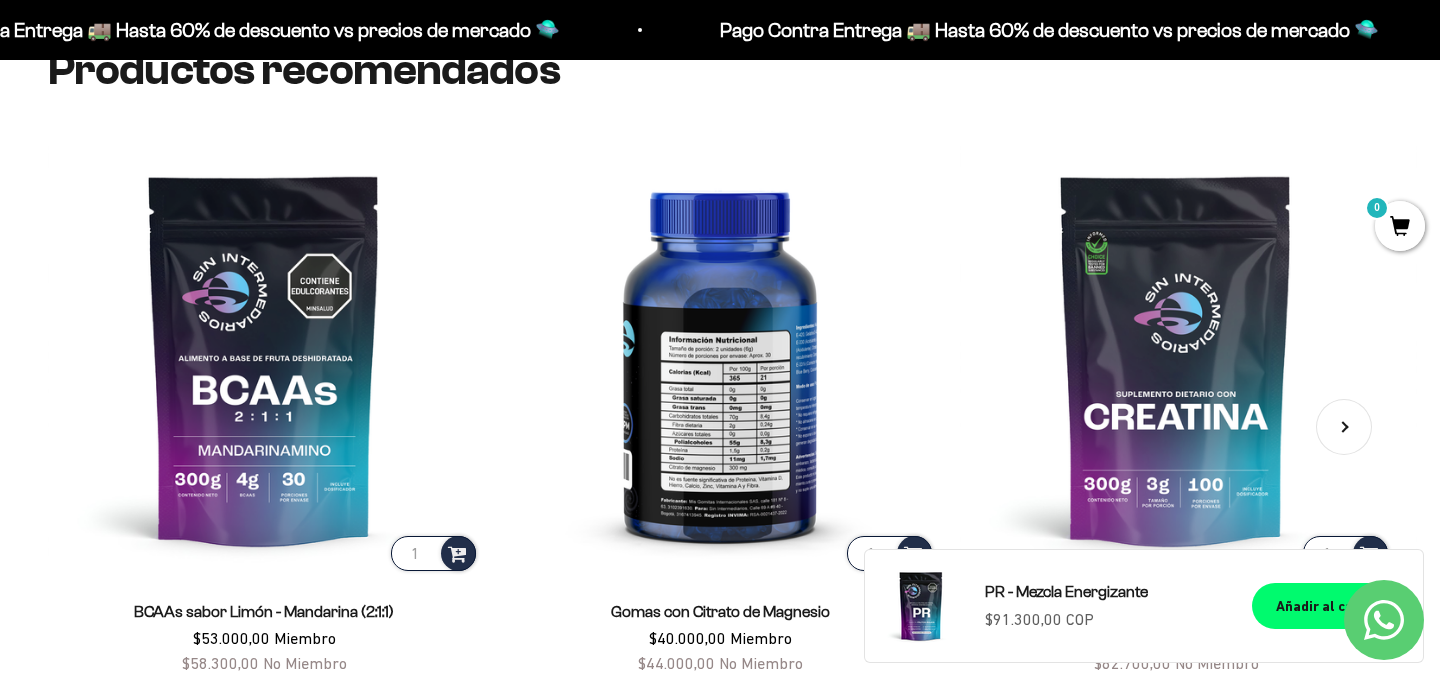 click at bounding box center [720, 359] 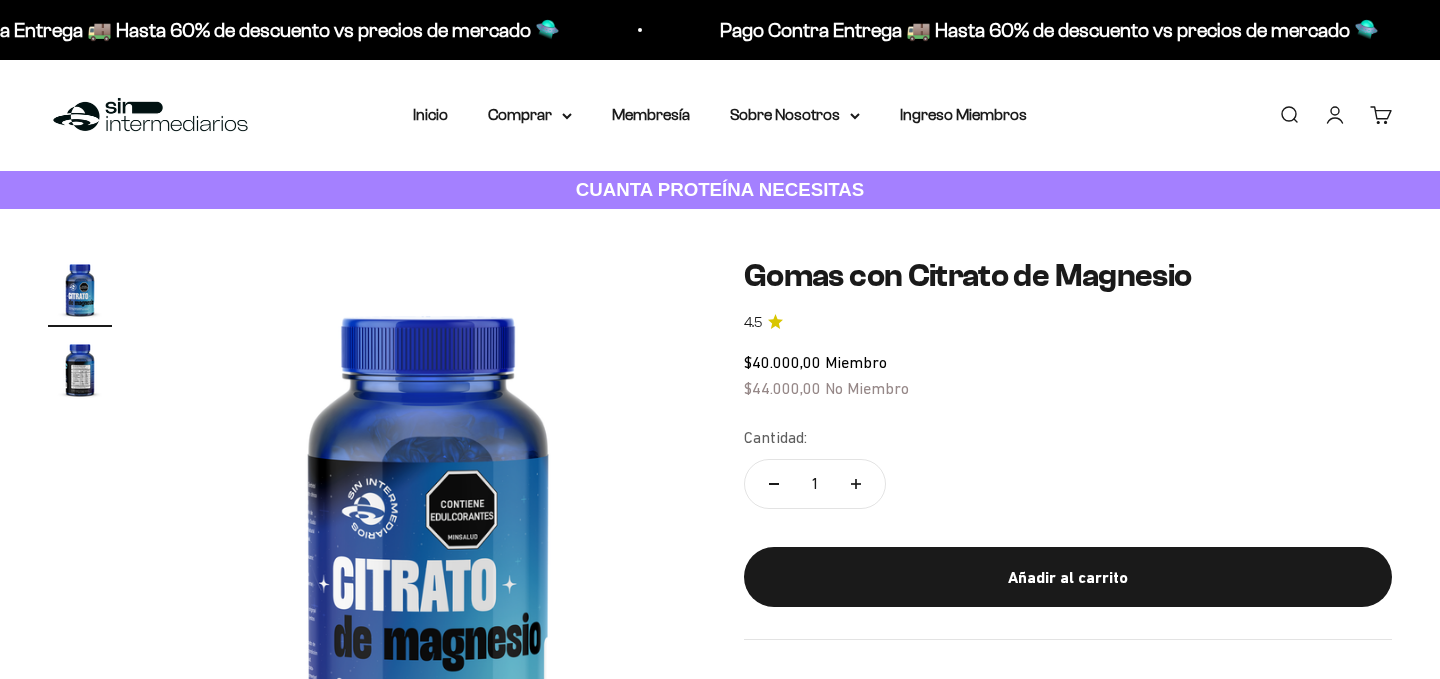 scroll, scrollTop: 0, scrollLeft: 0, axis: both 